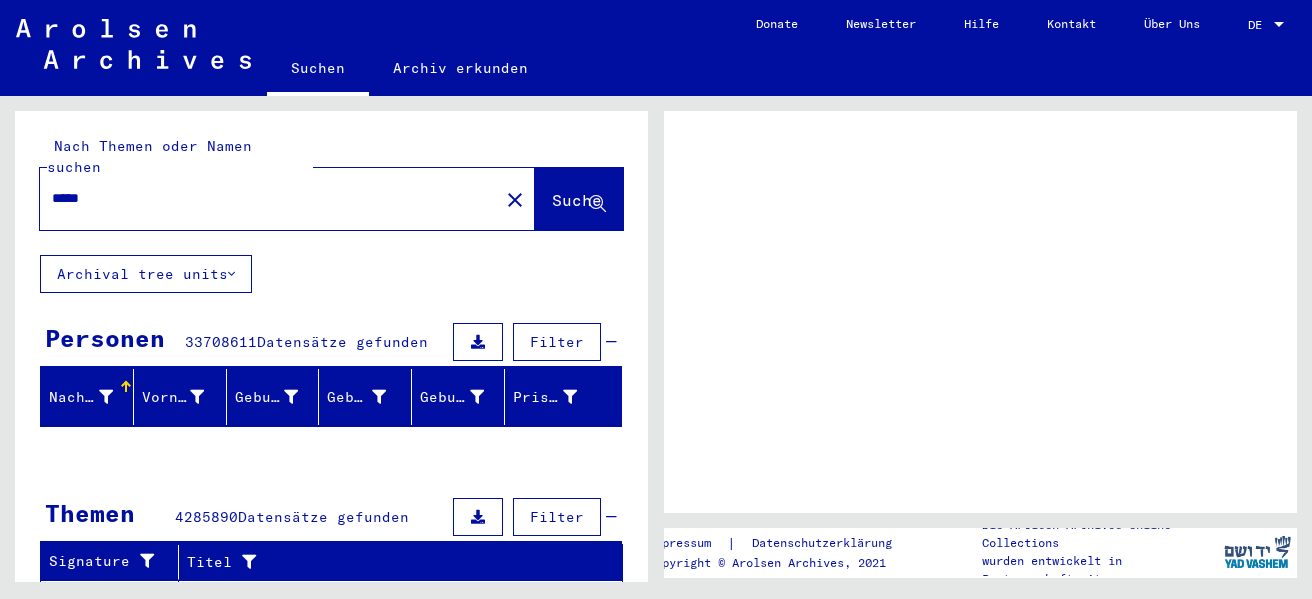 scroll, scrollTop: 0, scrollLeft: 0, axis: both 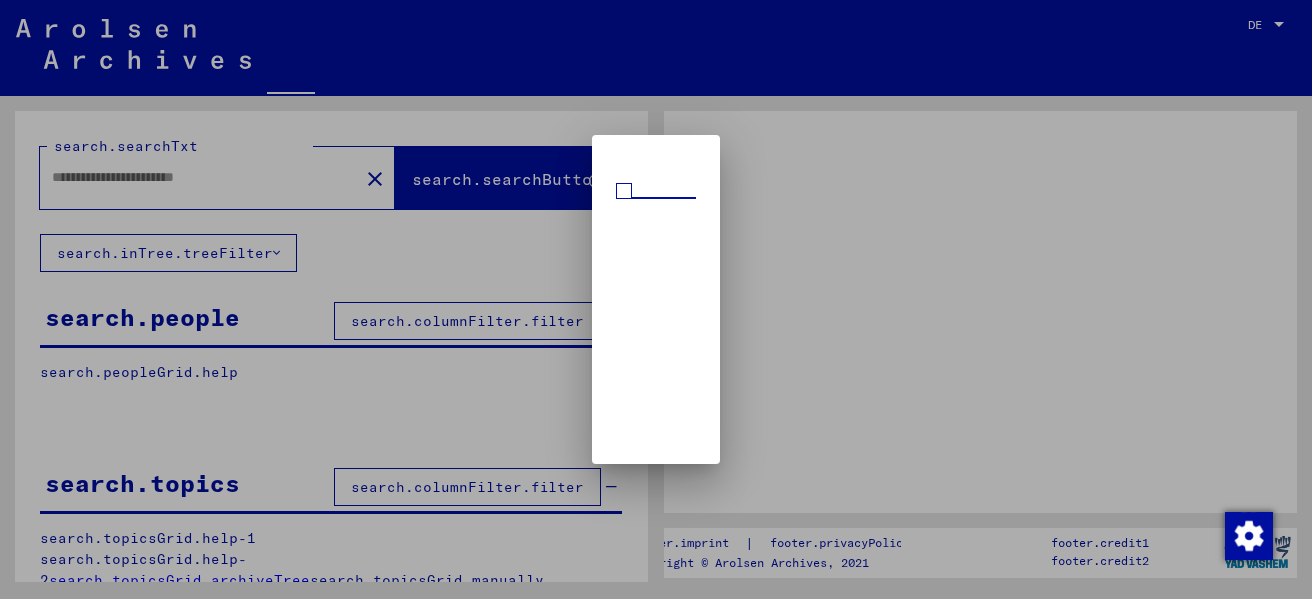 type on "*****" 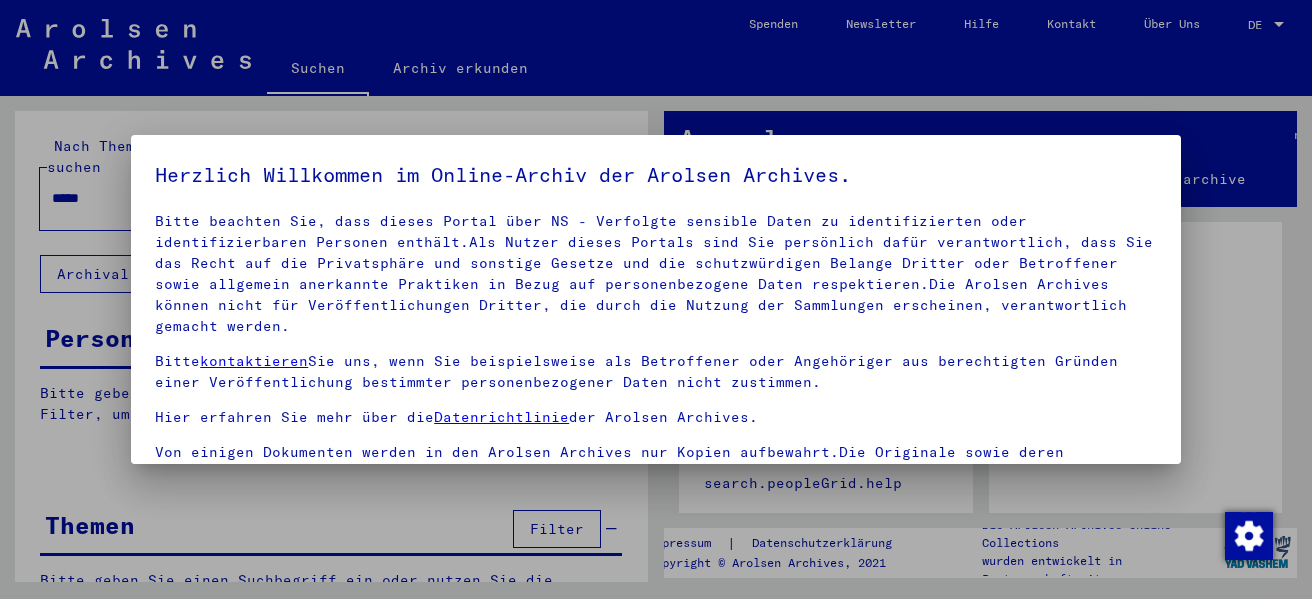 scroll, scrollTop: 0, scrollLeft: 0, axis: both 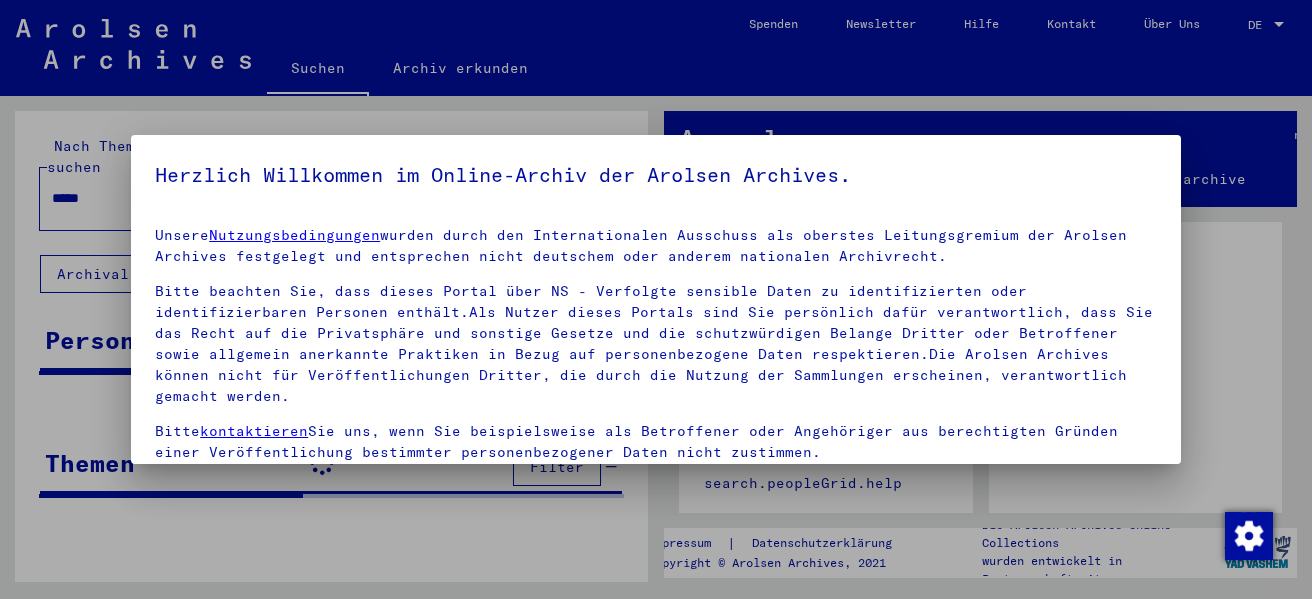 click at bounding box center [656, 299] 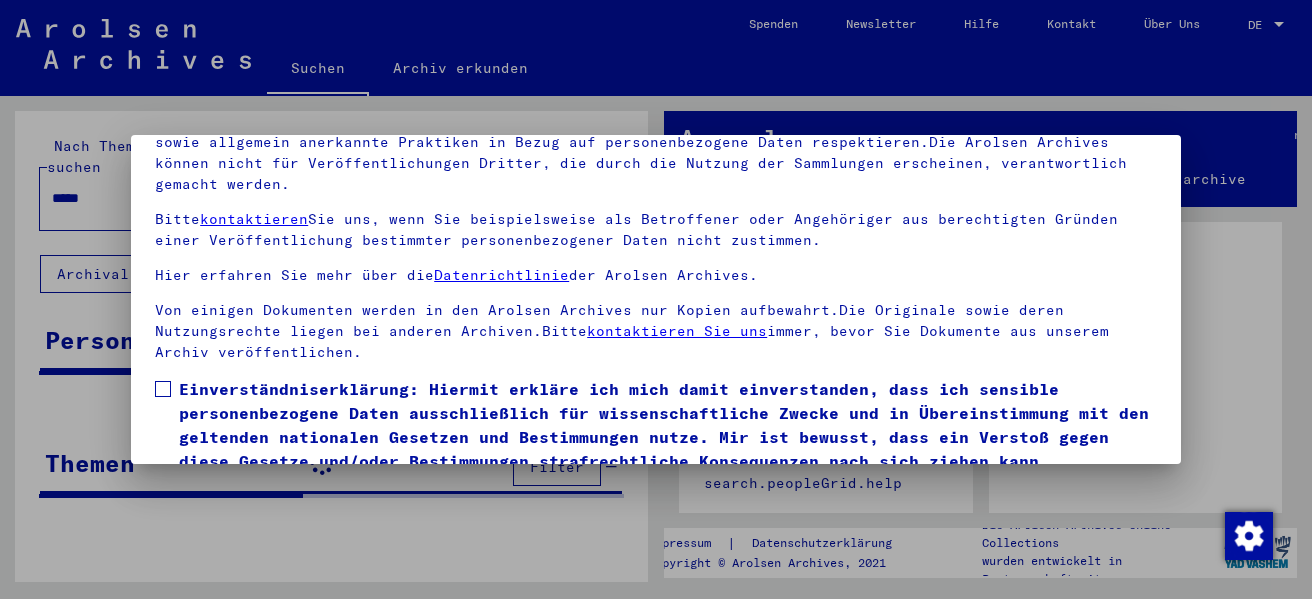 scroll, scrollTop: 160, scrollLeft: 0, axis: vertical 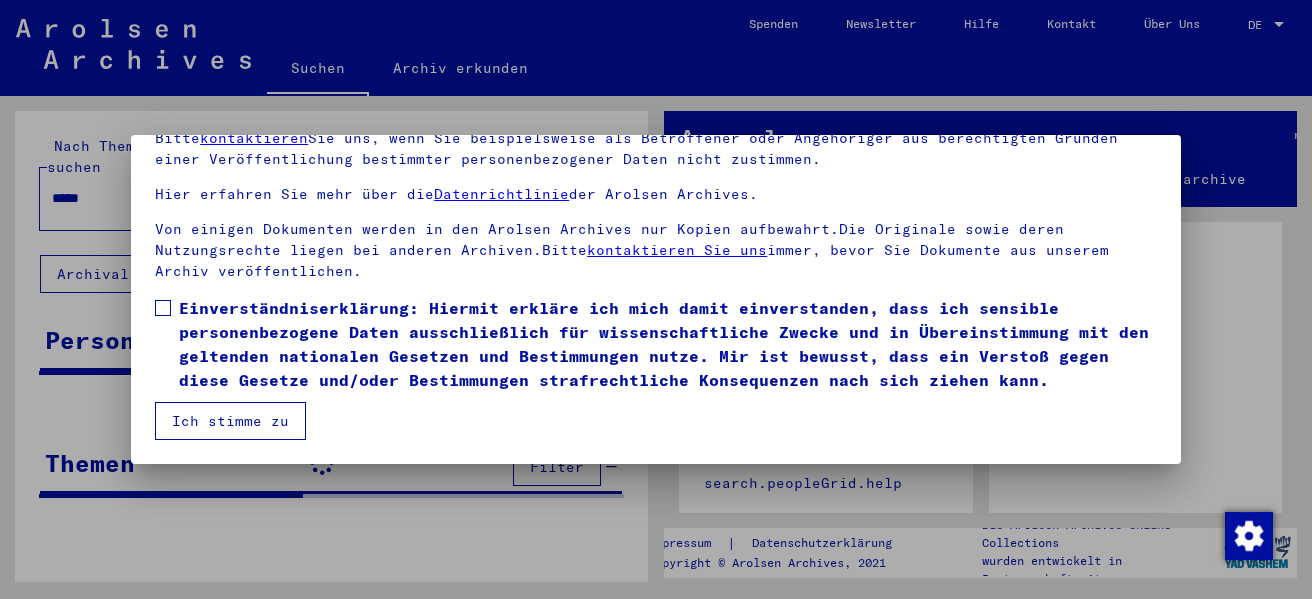 click on "Ich stimme zu" at bounding box center (230, 421) 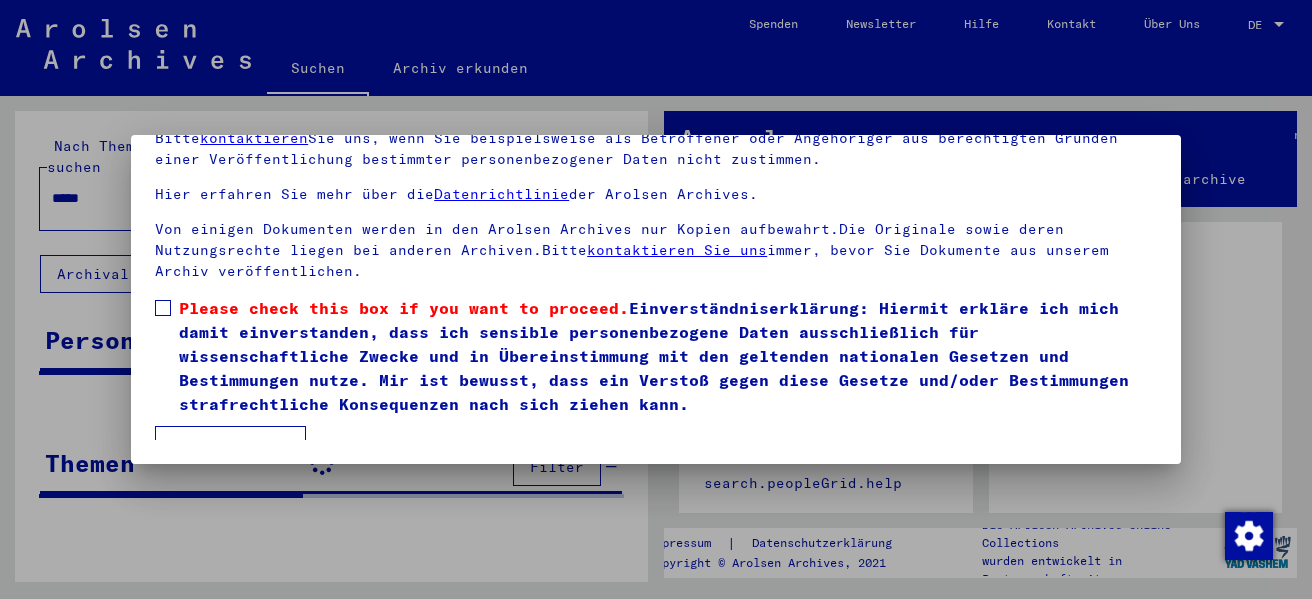 click at bounding box center (163, 308) 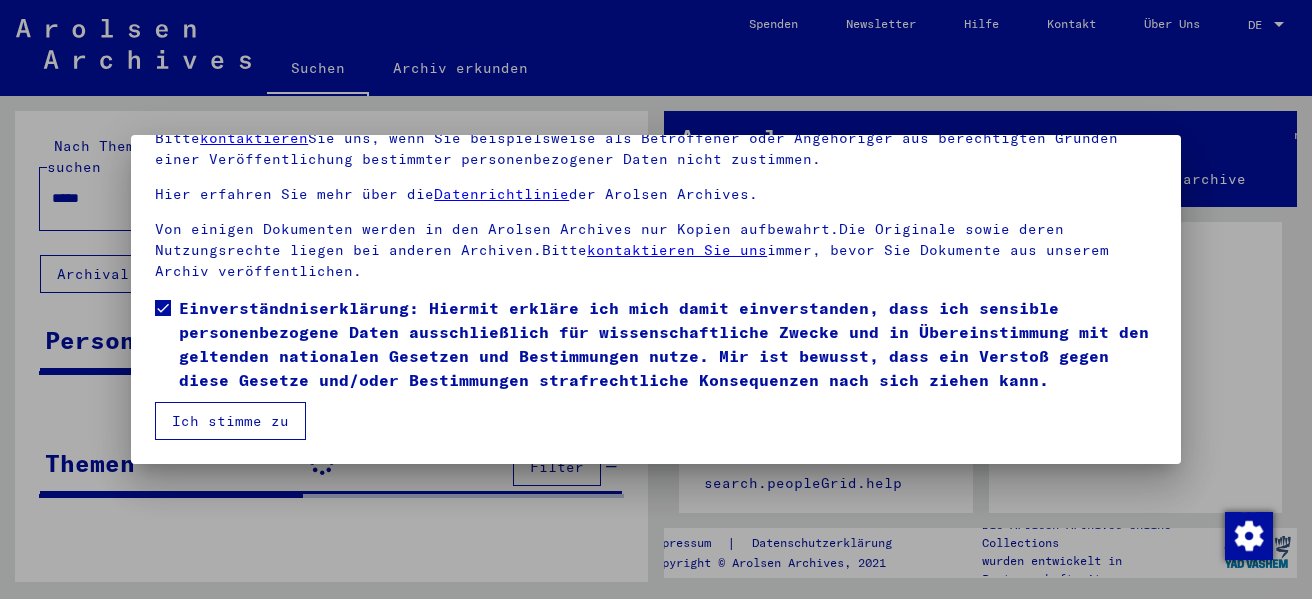 click on "Einverständniserklärung: Hiermit erkläre ich mich damit einverstanden, dass ich sensible personenbezogene Daten ausschließlich für wissenschaftliche Zwecke und in Übereinstimmung mit den geltenden nationalen Gesetzen und Bestimmungen nutze. Mir ist bewusst, dass ein Verstoß gegen diese Gesetze und/oder Bestimmungen strafrechtliche Konsequenzen nach sich ziehen kann." at bounding box center (668, 344) 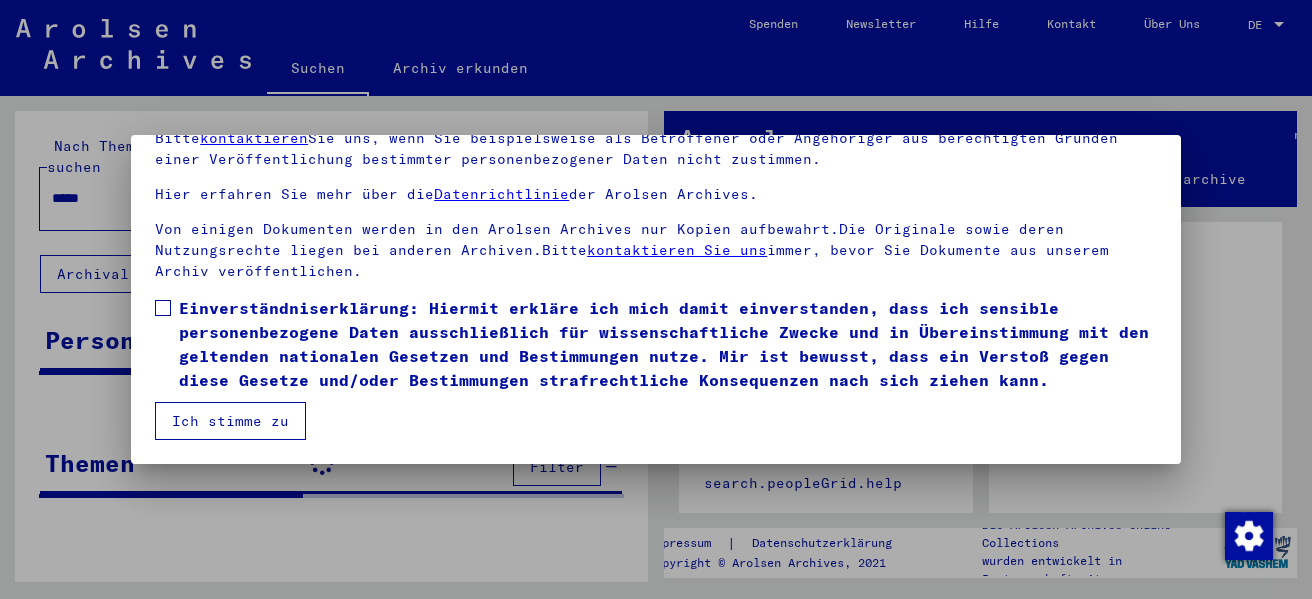 click on "Ich stimme zu" at bounding box center (230, 421) 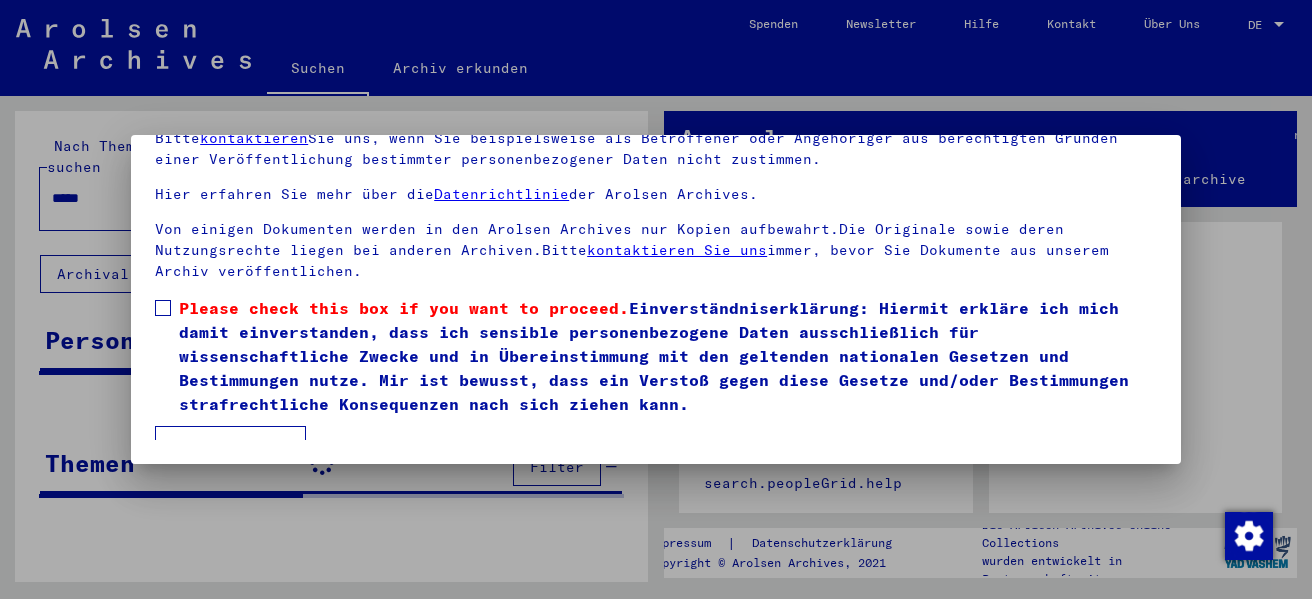 click on "Please check this box if you want to proceed.    Einverständniserklärung: Hiermit erkläre ich mich damit einverstanden, dass ich sensible personenbezogene Daten ausschließlich für wissenschaftliche Zwecke und in Übereinstimmung mit den geltenden nationalen Gesetzen und Bestimmungen nutze. Mir ist bewusst, dass ein Verstoß gegen diese Gesetze und/oder Bestimmungen strafrechtliche Konsequenzen nach sich ziehen kann." at bounding box center (656, 356) 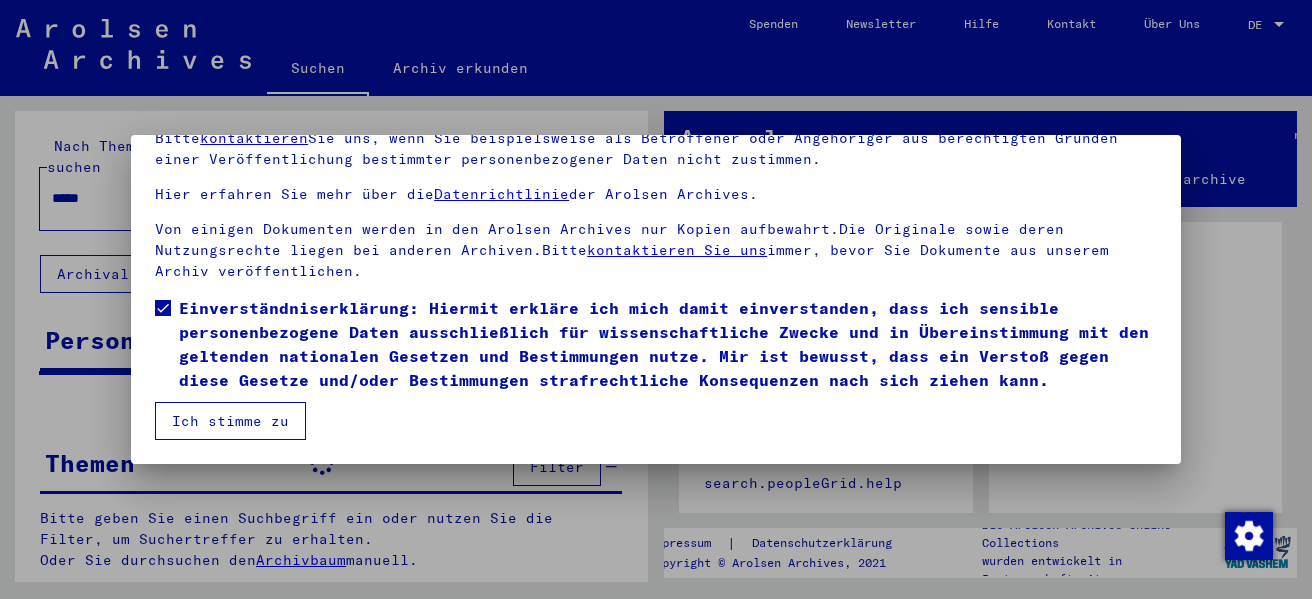 click on "Ich stimme zu" at bounding box center [230, 421] 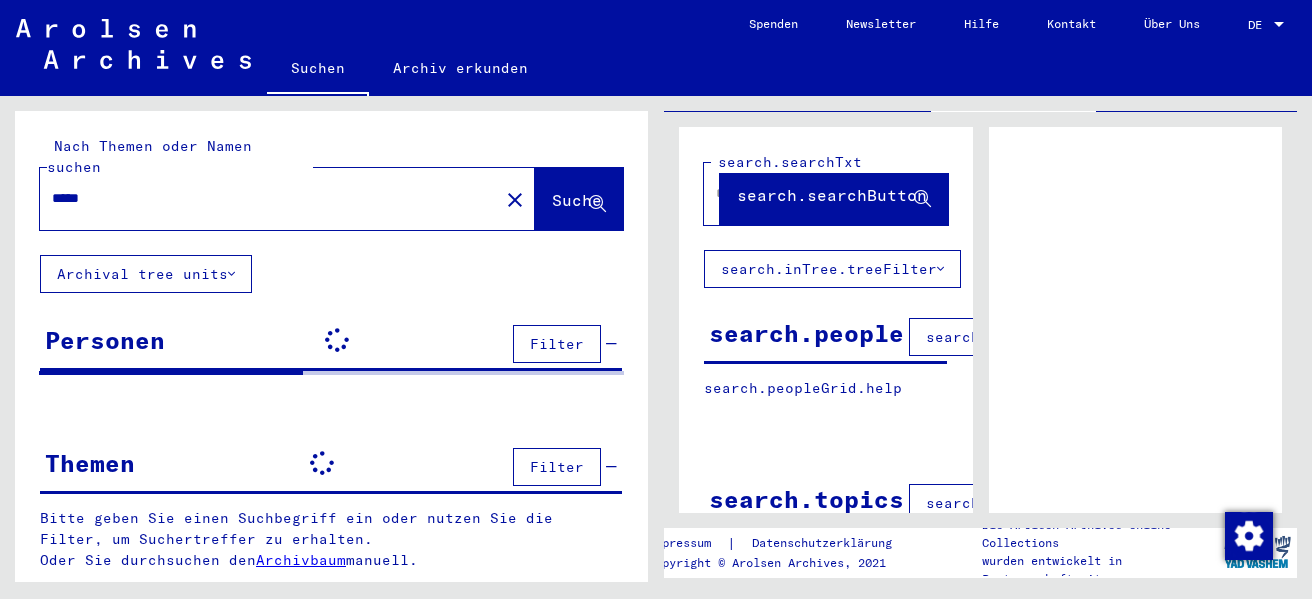scroll, scrollTop: 0, scrollLeft: 0, axis: both 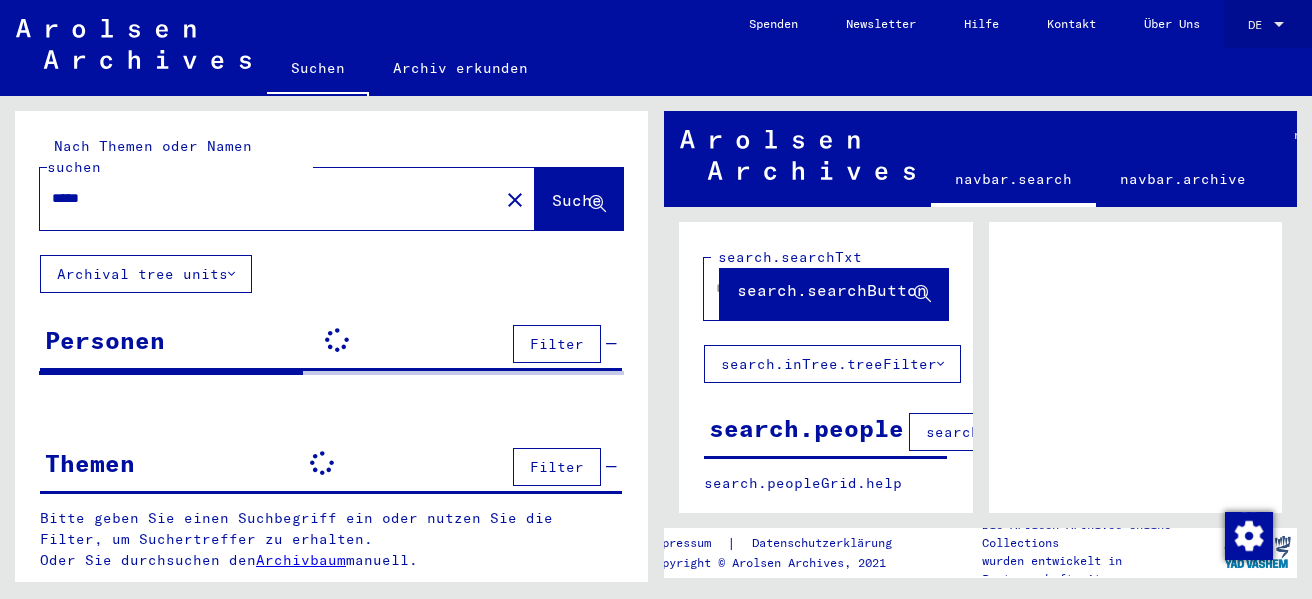 click at bounding box center (1279, 25) 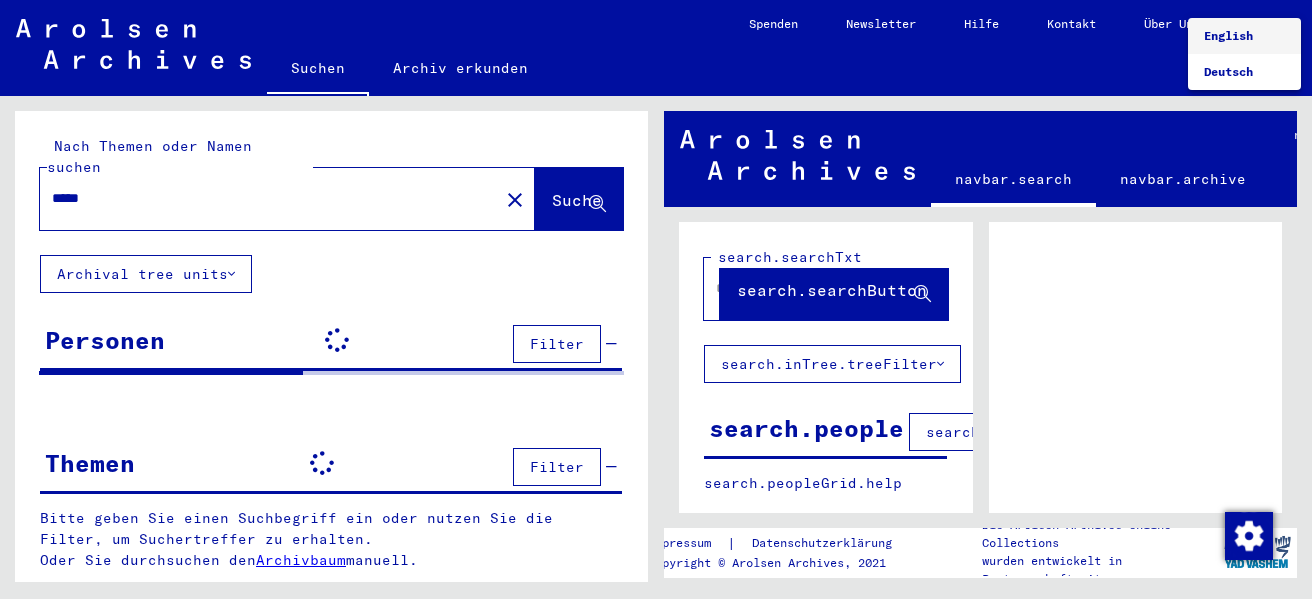 click on "English" at bounding box center (1228, 35) 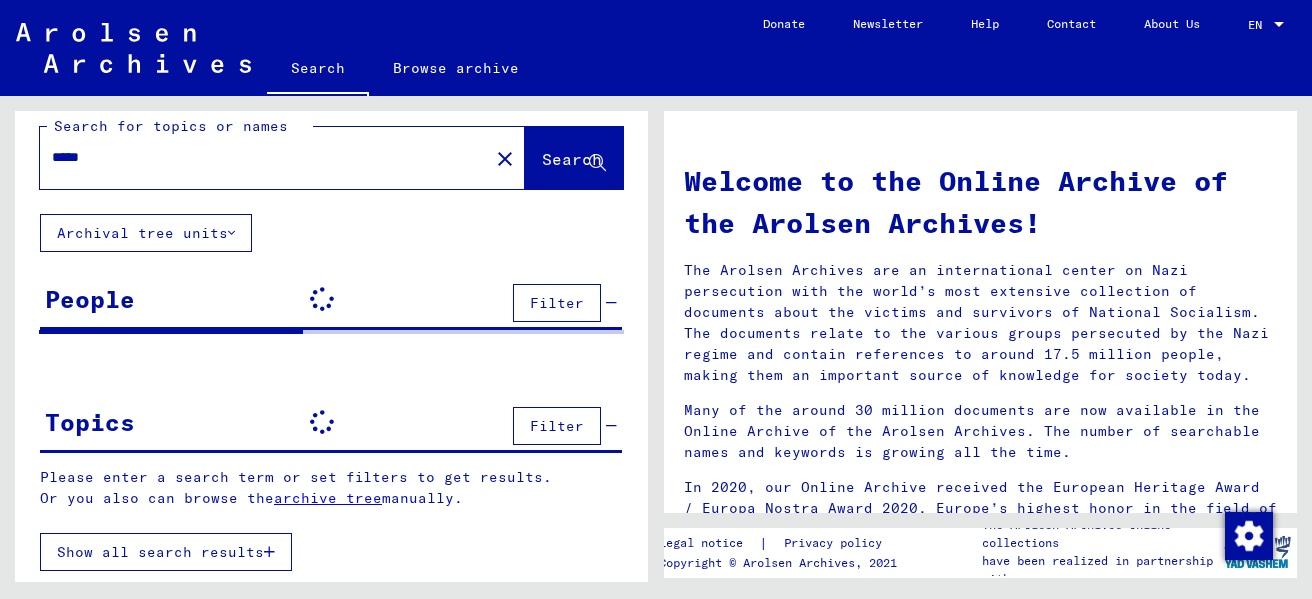 scroll, scrollTop: 0, scrollLeft: 0, axis: both 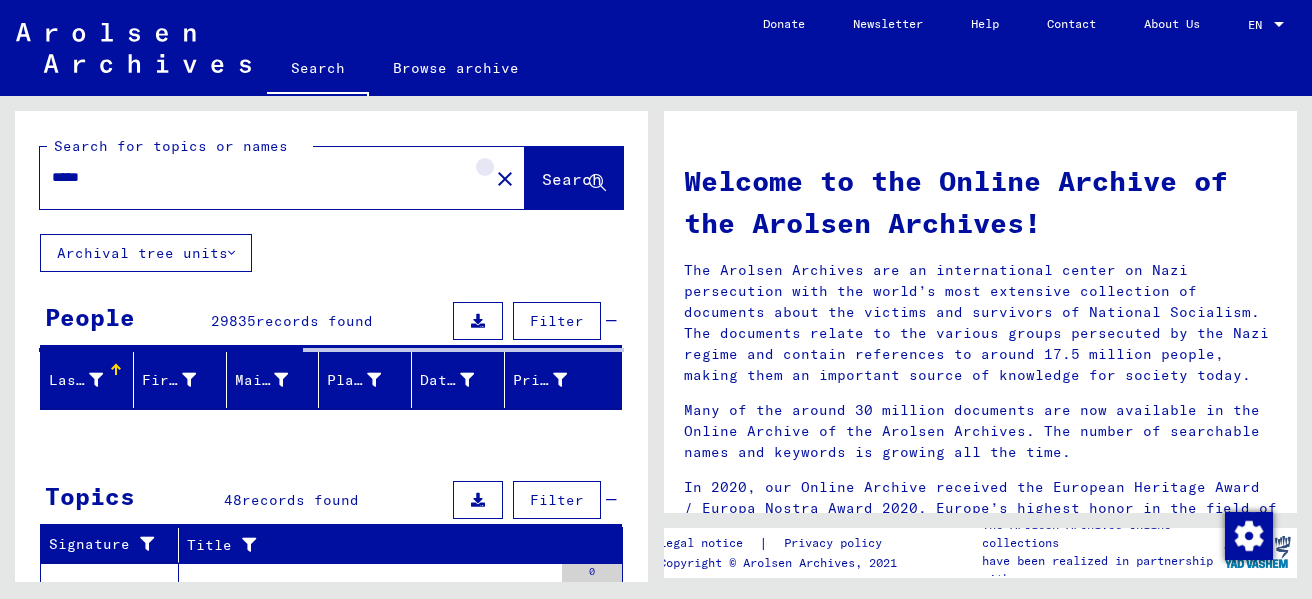 click on "close" 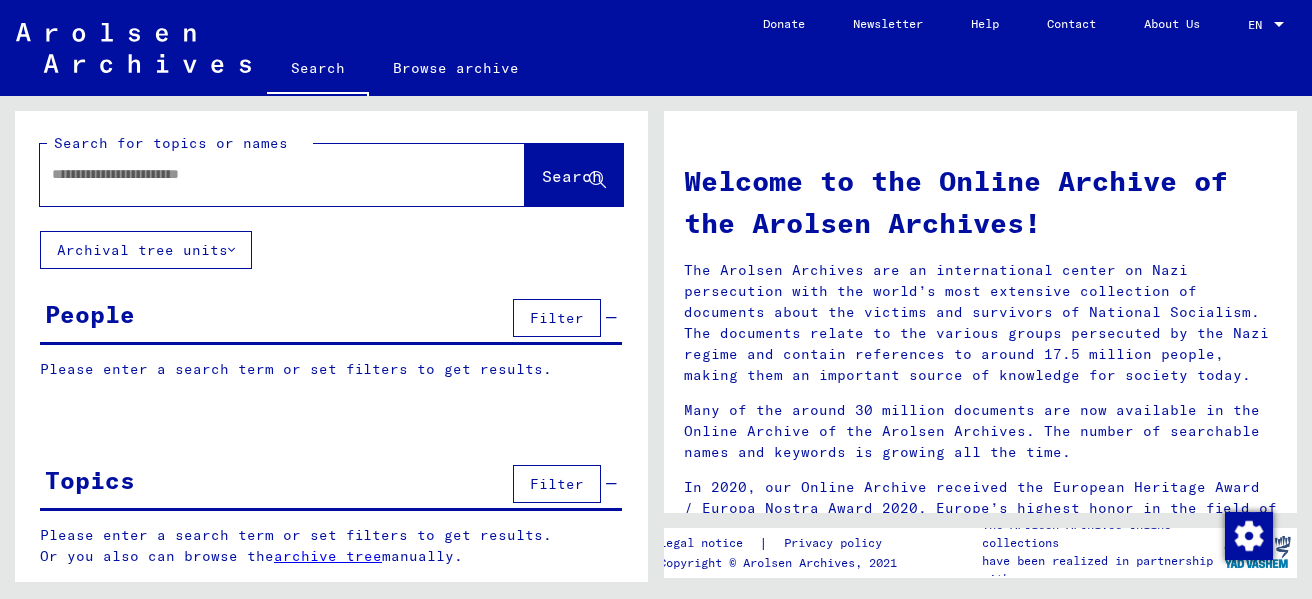 scroll, scrollTop: 0, scrollLeft: 0, axis: both 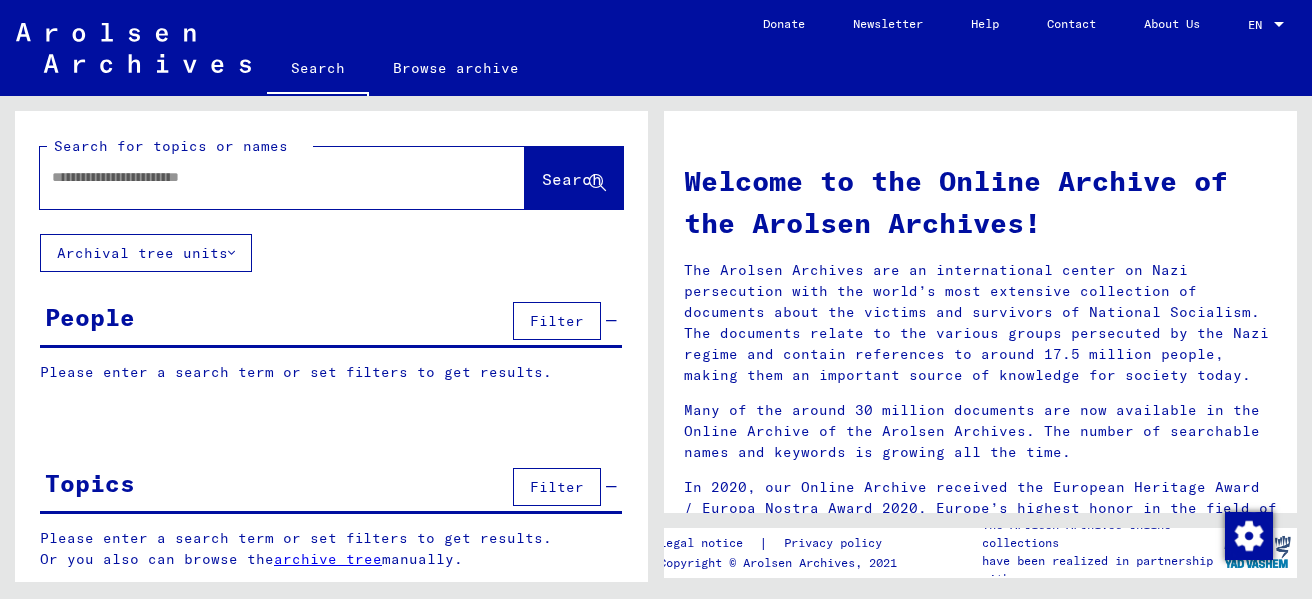 click 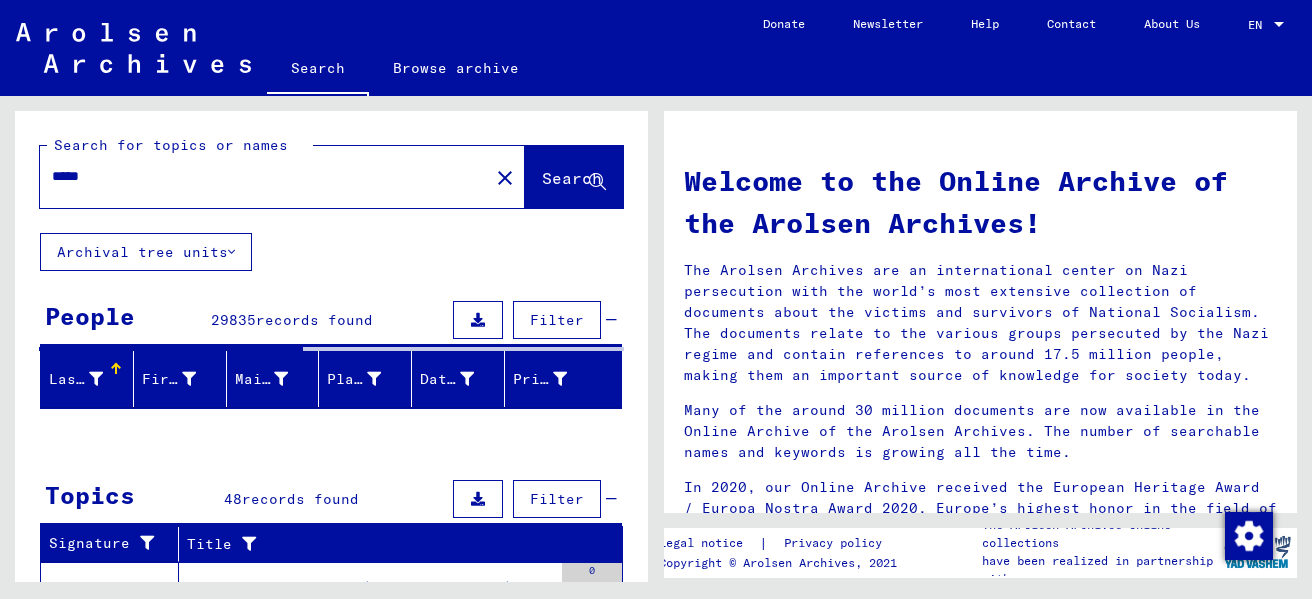scroll, scrollTop: 0, scrollLeft: 0, axis: both 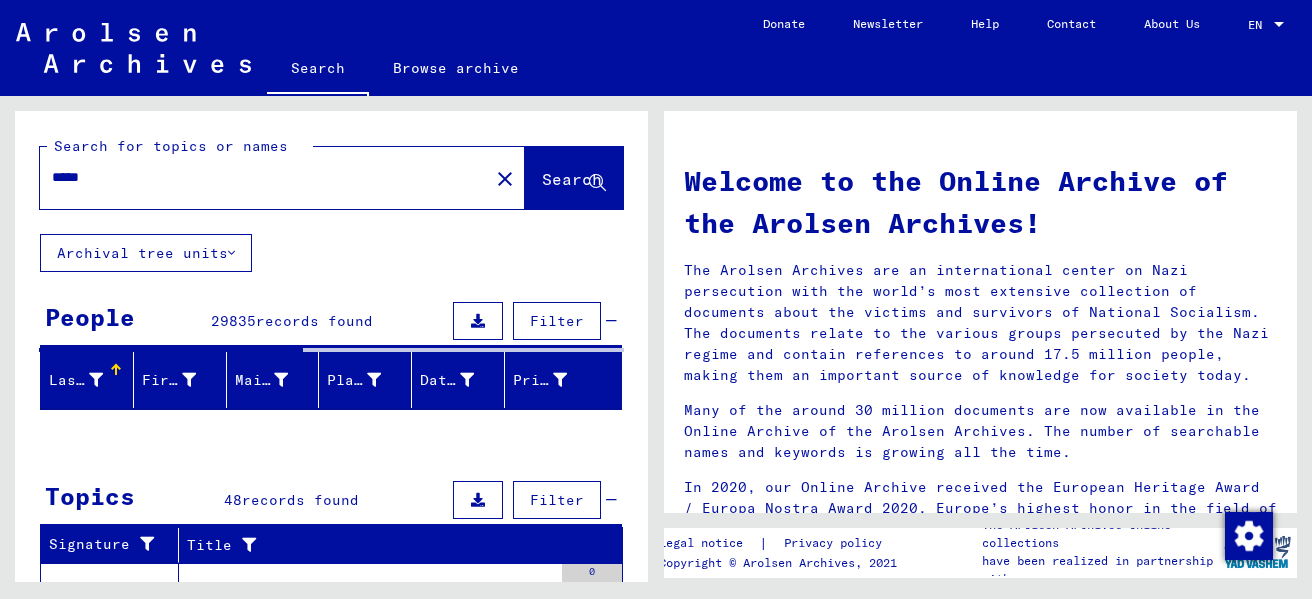 click on "*****" 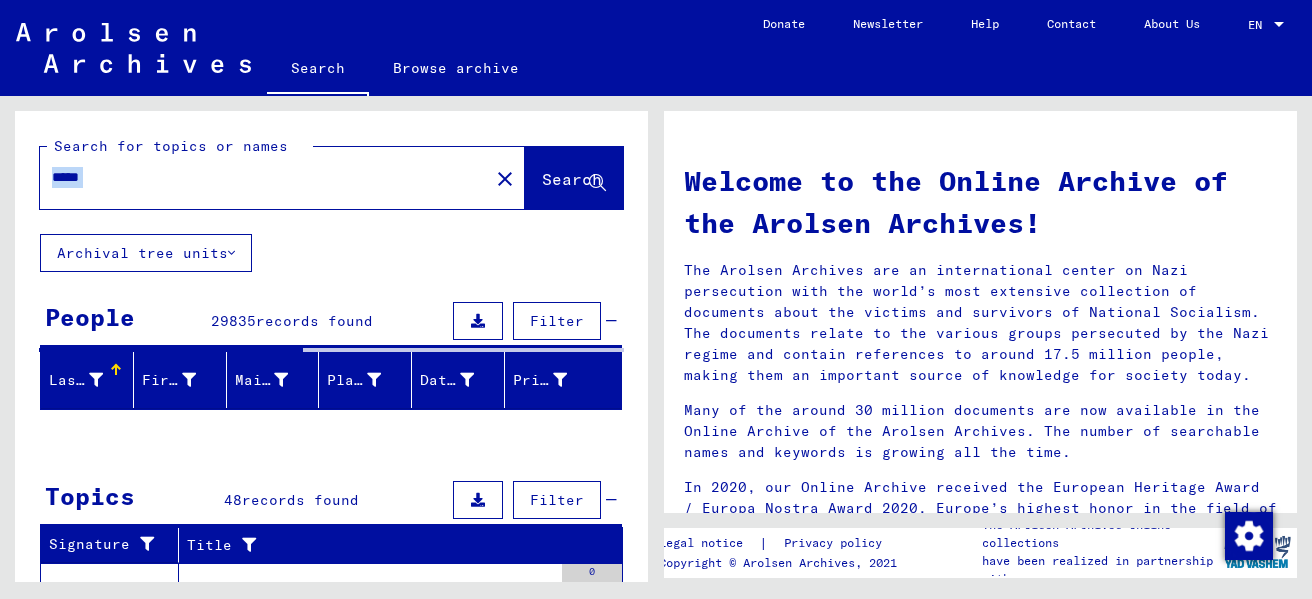 click on "*****" 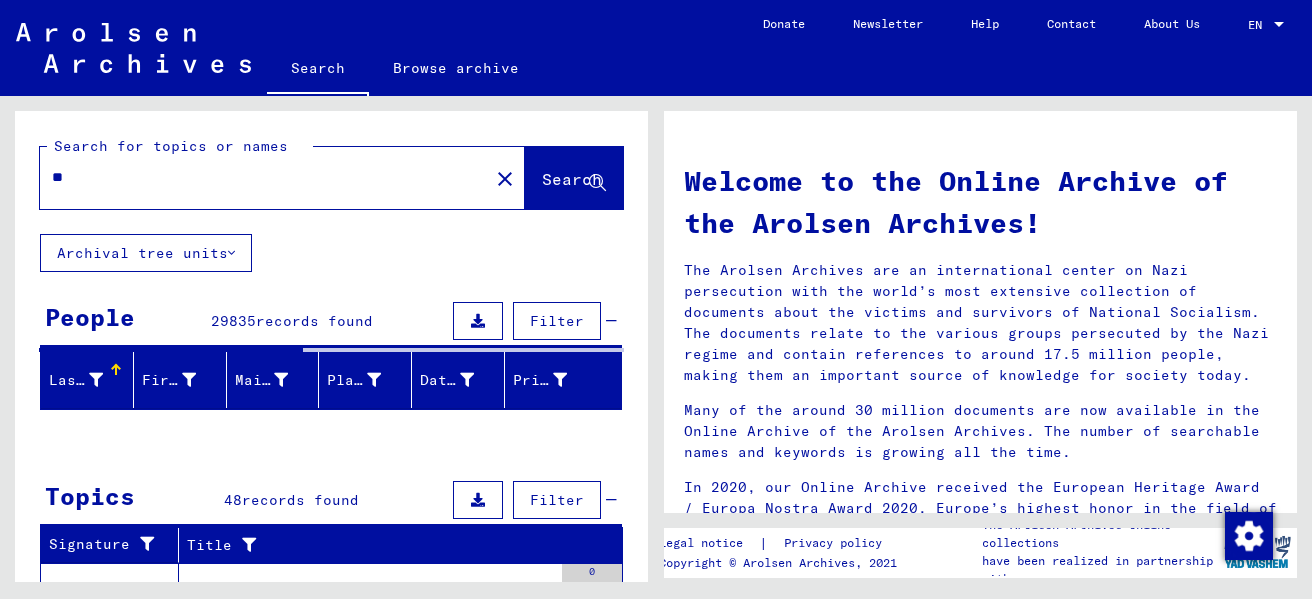 type on "*" 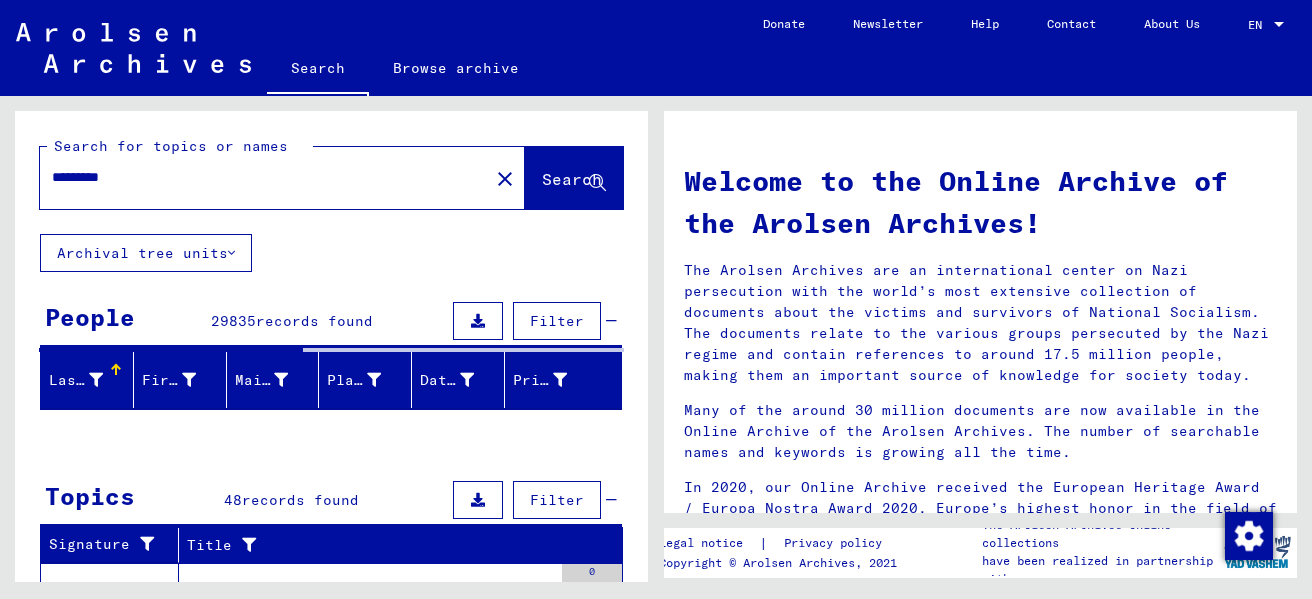 type on "*********" 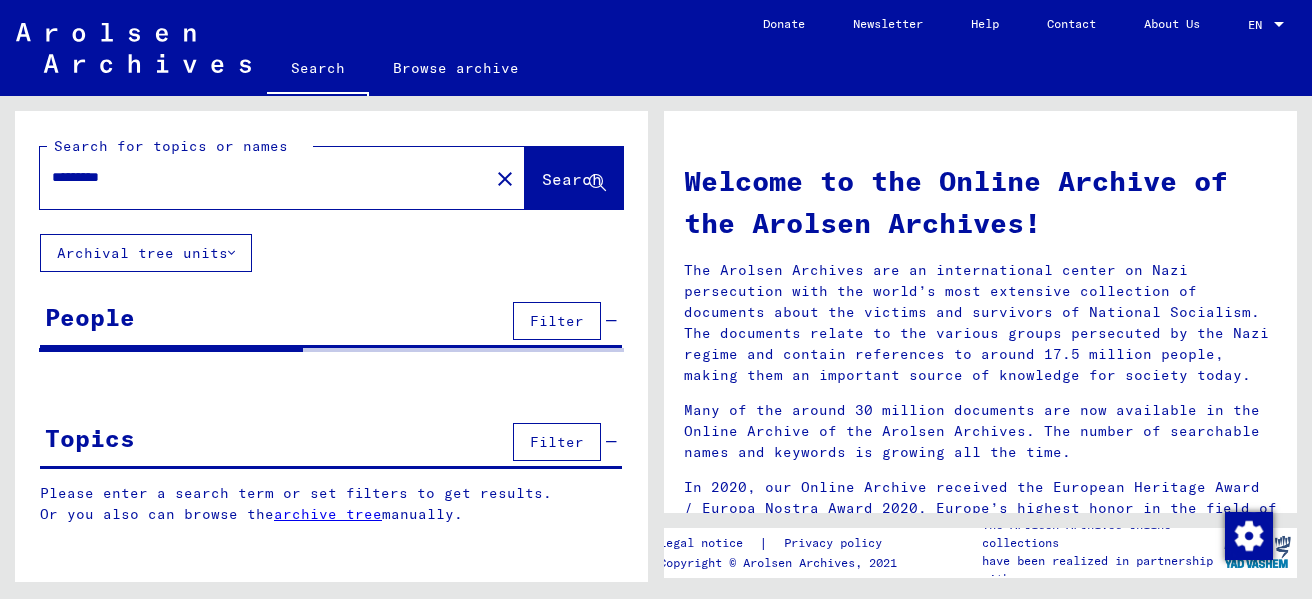 click on "Filter" at bounding box center (557, 321) 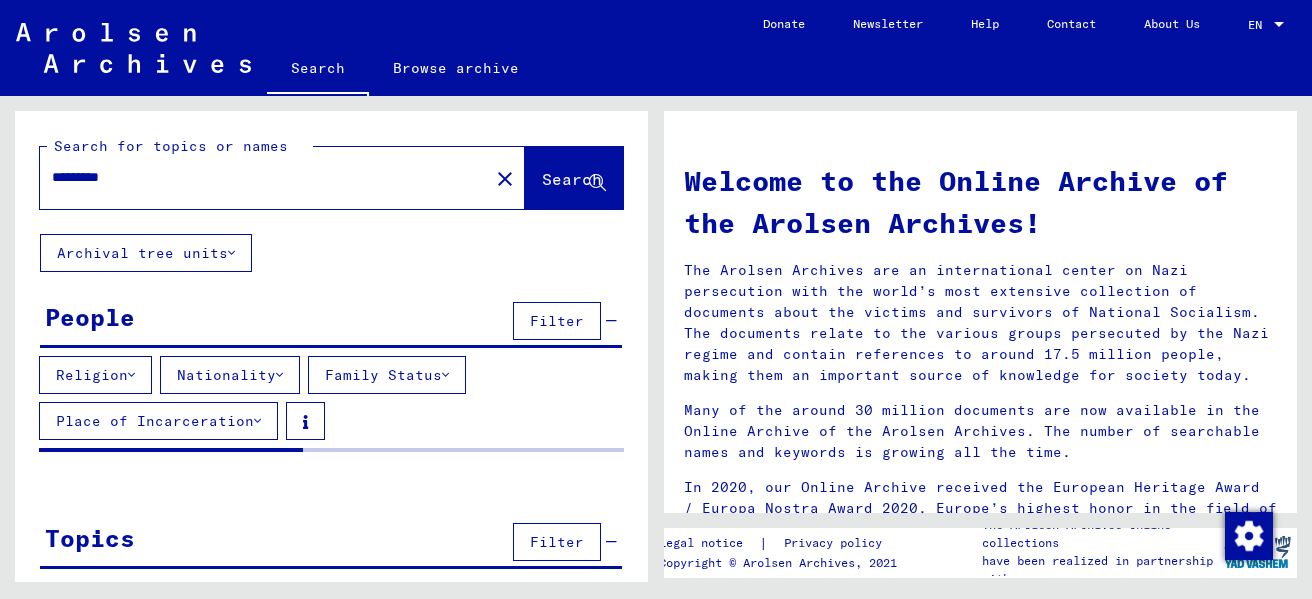 click on "Filter" at bounding box center (557, 321) 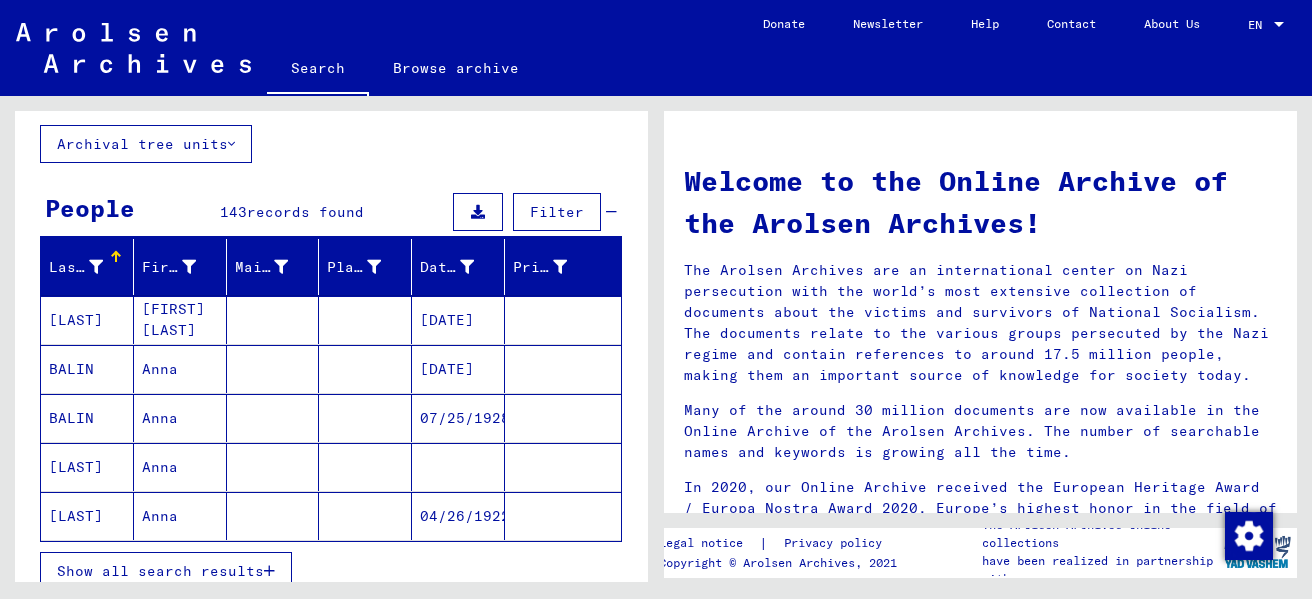 scroll, scrollTop: 0, scrollLeft: 0, axis: both 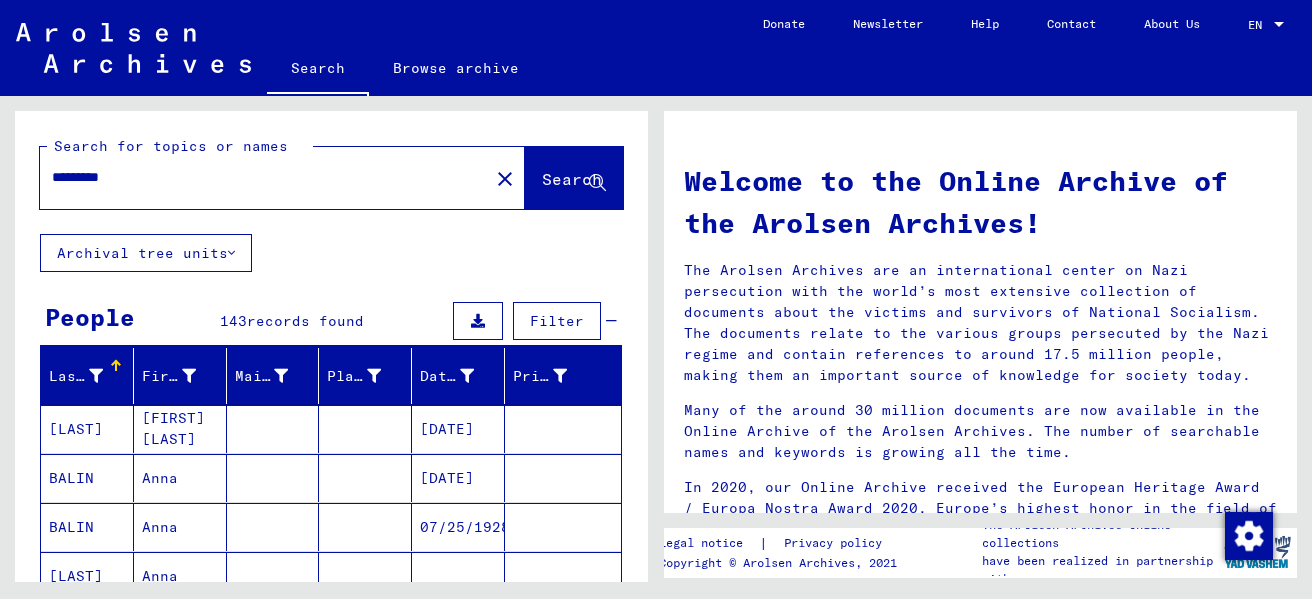 click on "Search for topics or names" 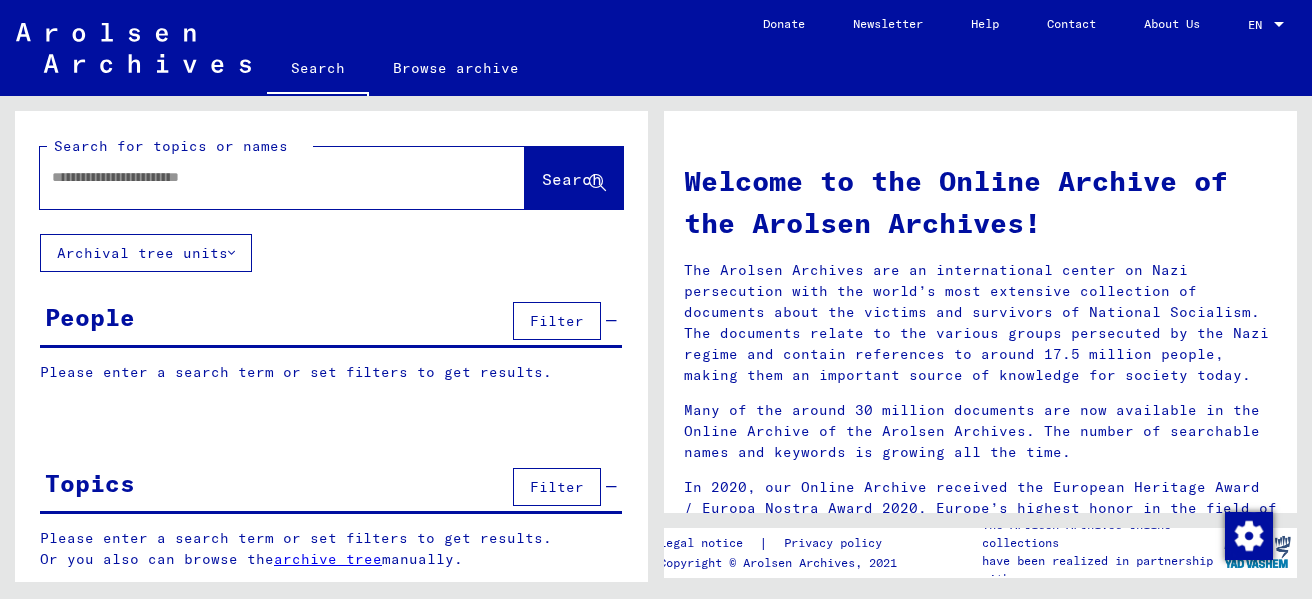click at bounding box center [258, 177] 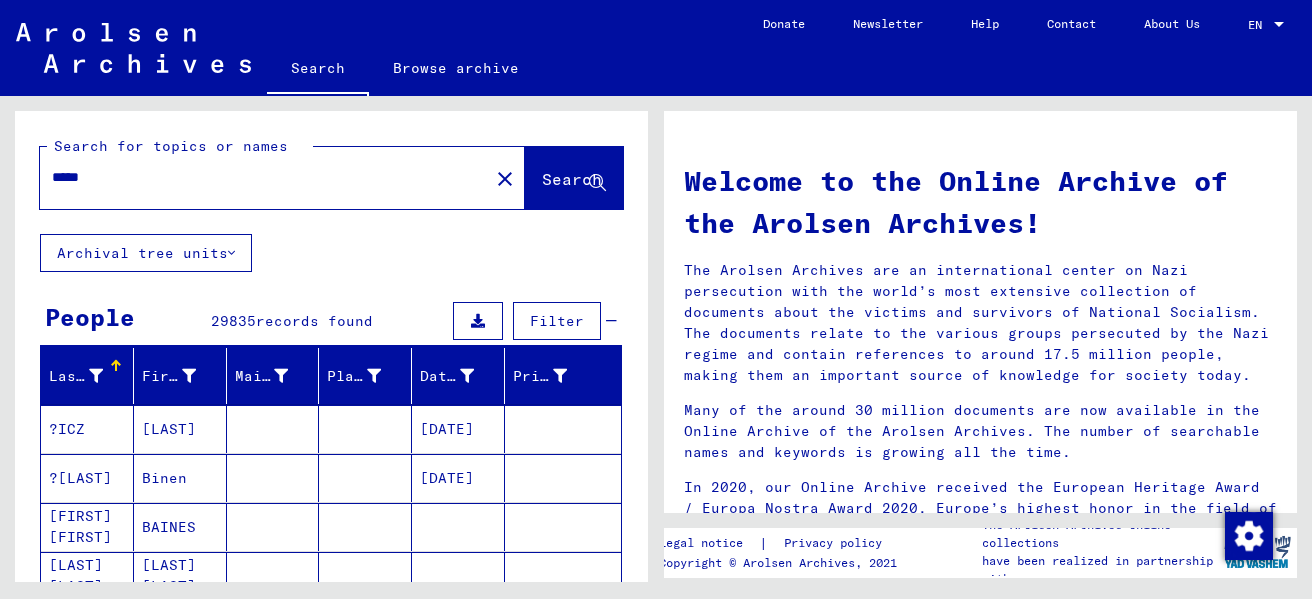 click on "*****" at bounding box center [258, 177] 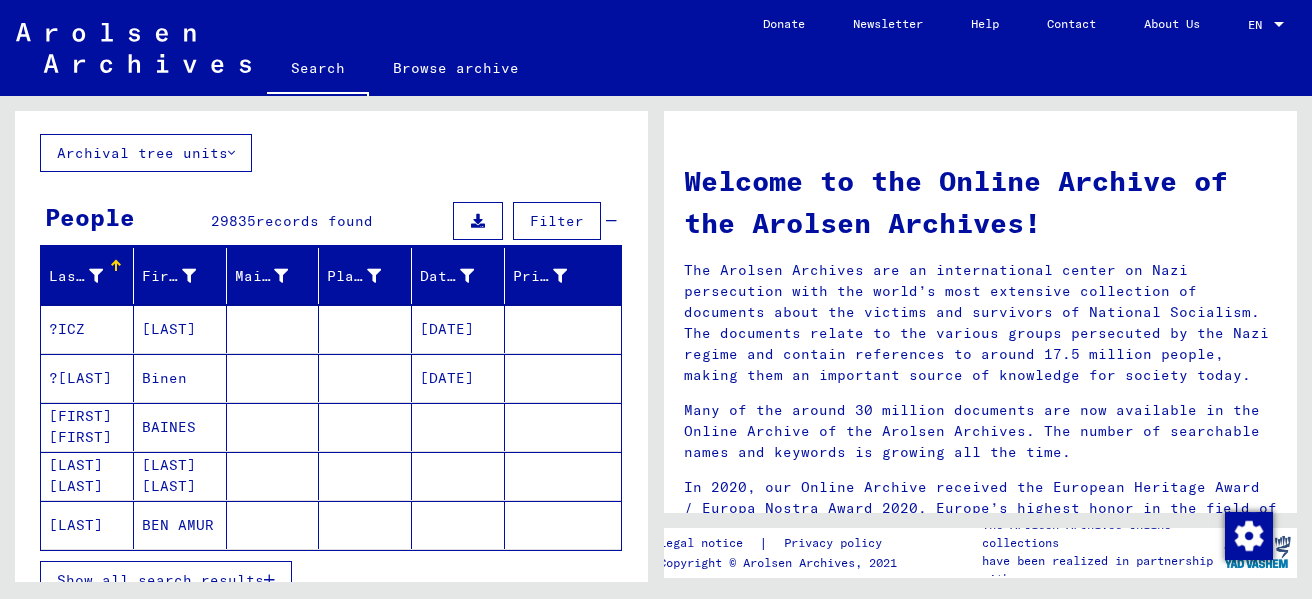 scroll, scrollTop: 0, scrollLeft: 0, axis: both 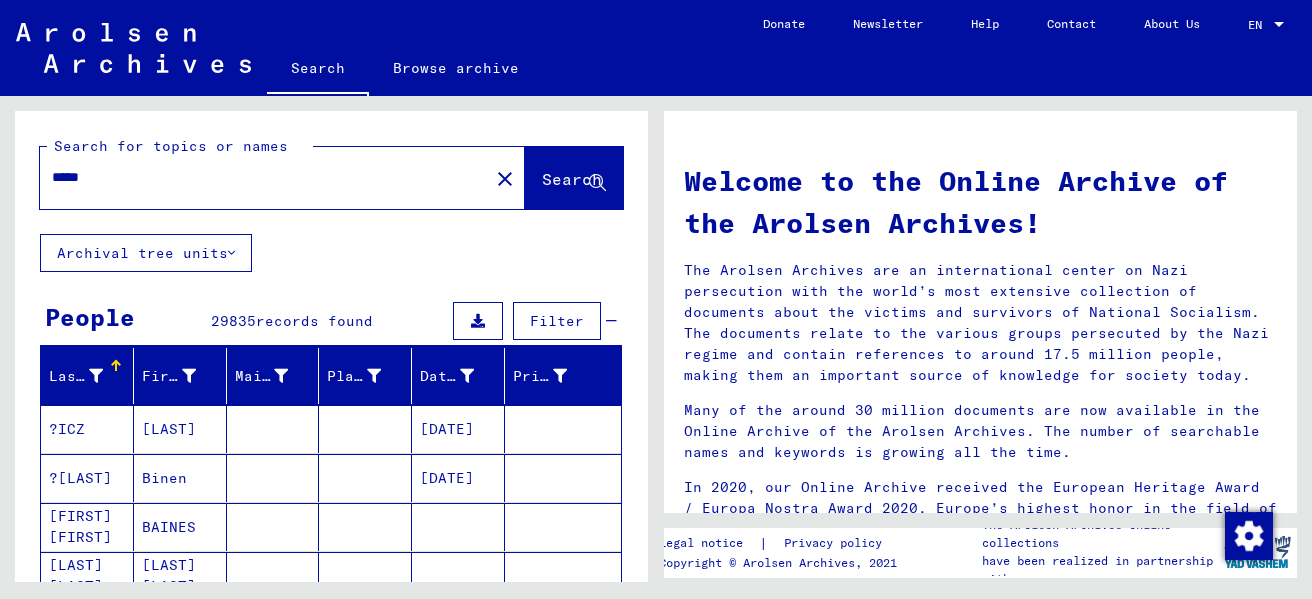 type on "*****" 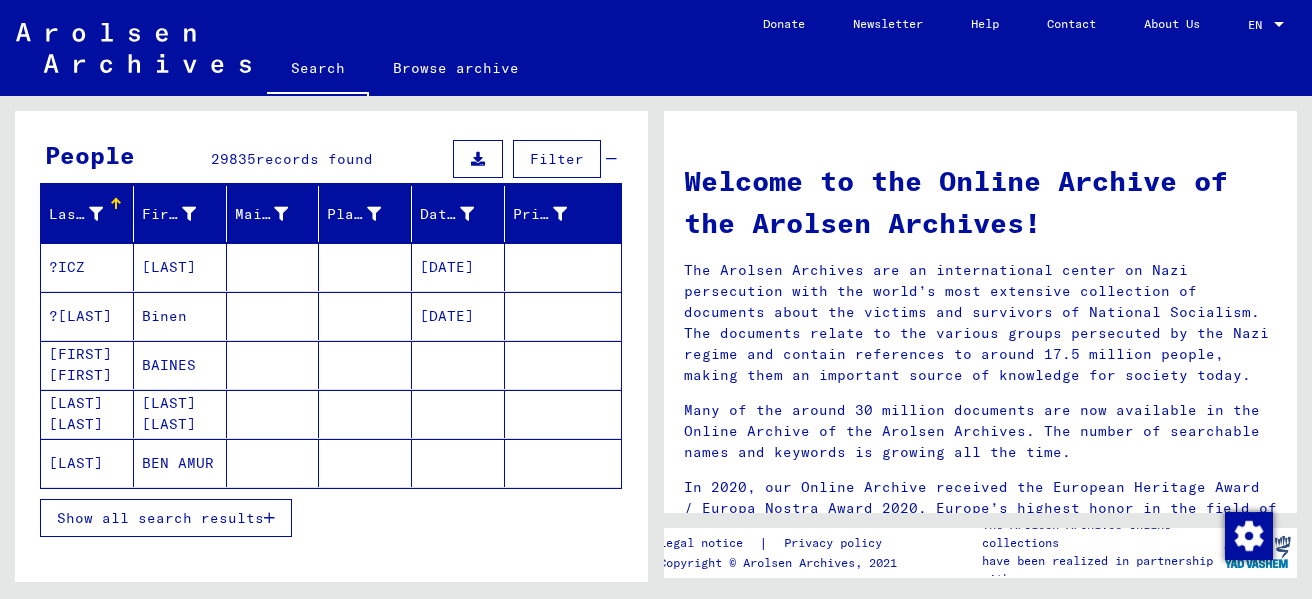 scroll, scrollTop: 200, scrollLeft: 0, axis: vertical 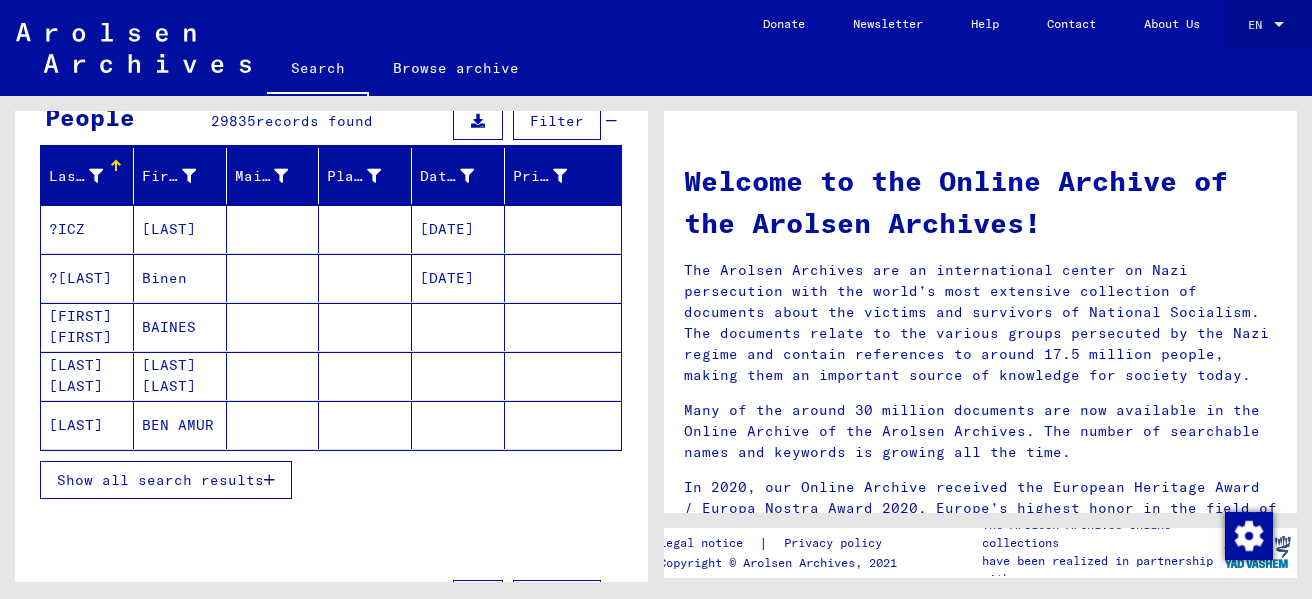 click on "EN" at bounding box center (1259, 25) 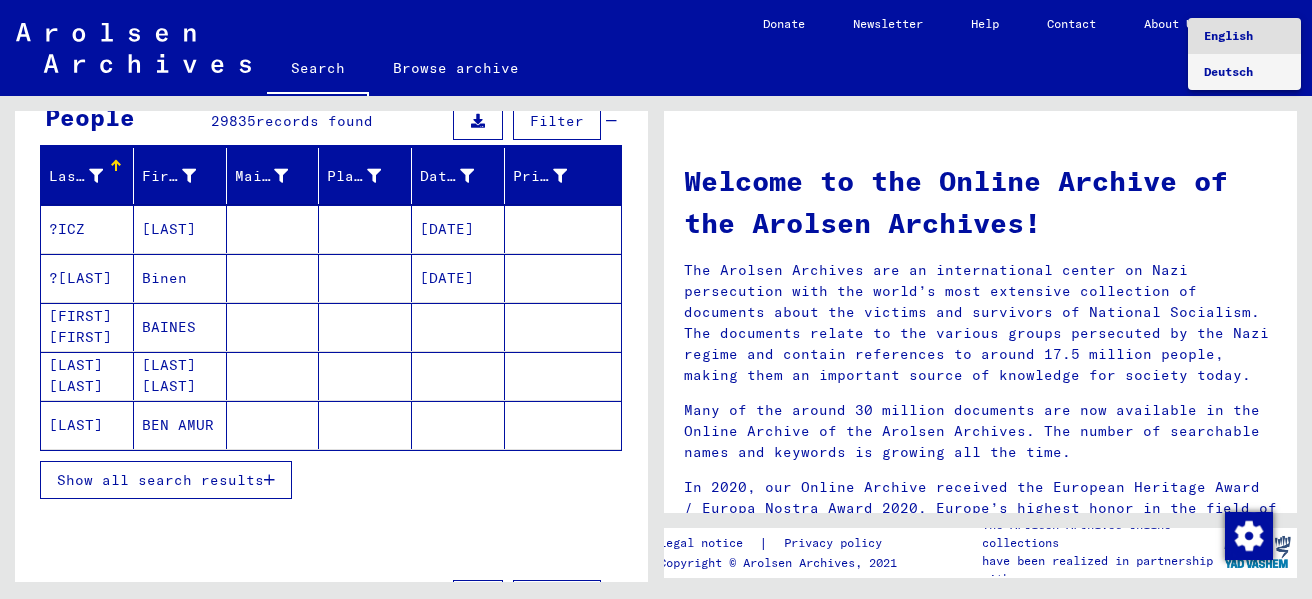 click on "Deutsch" at bounding box center (1228, 71) 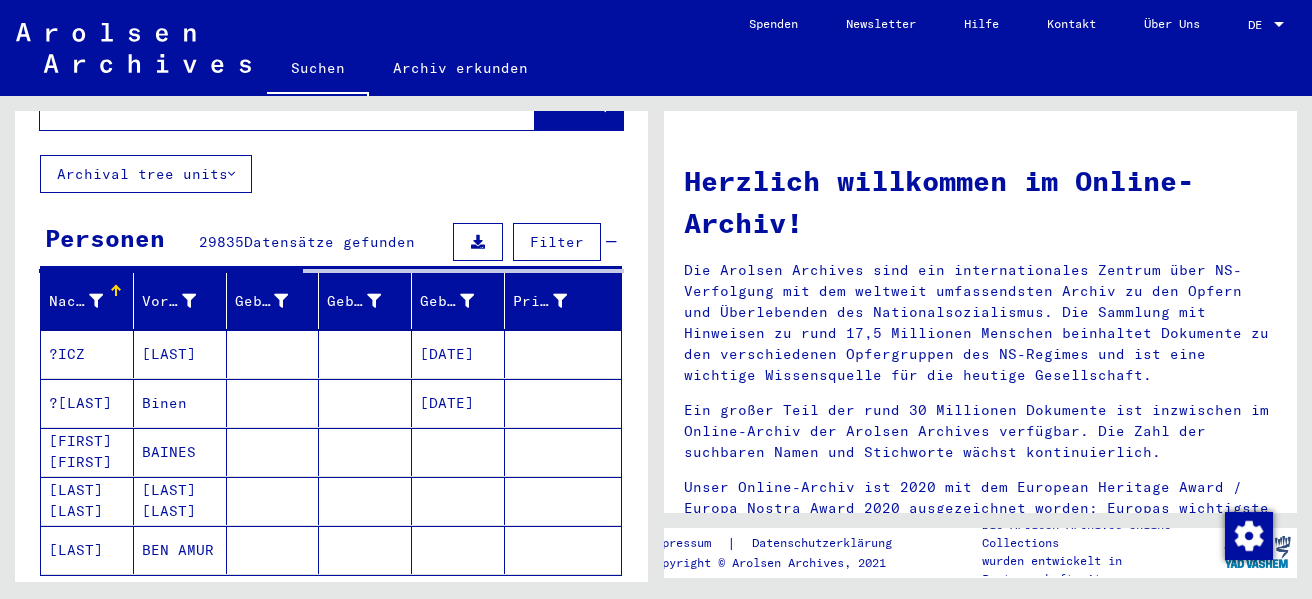 scroll, scrollTop: 200, scrollLeft: 0, axis: vertical 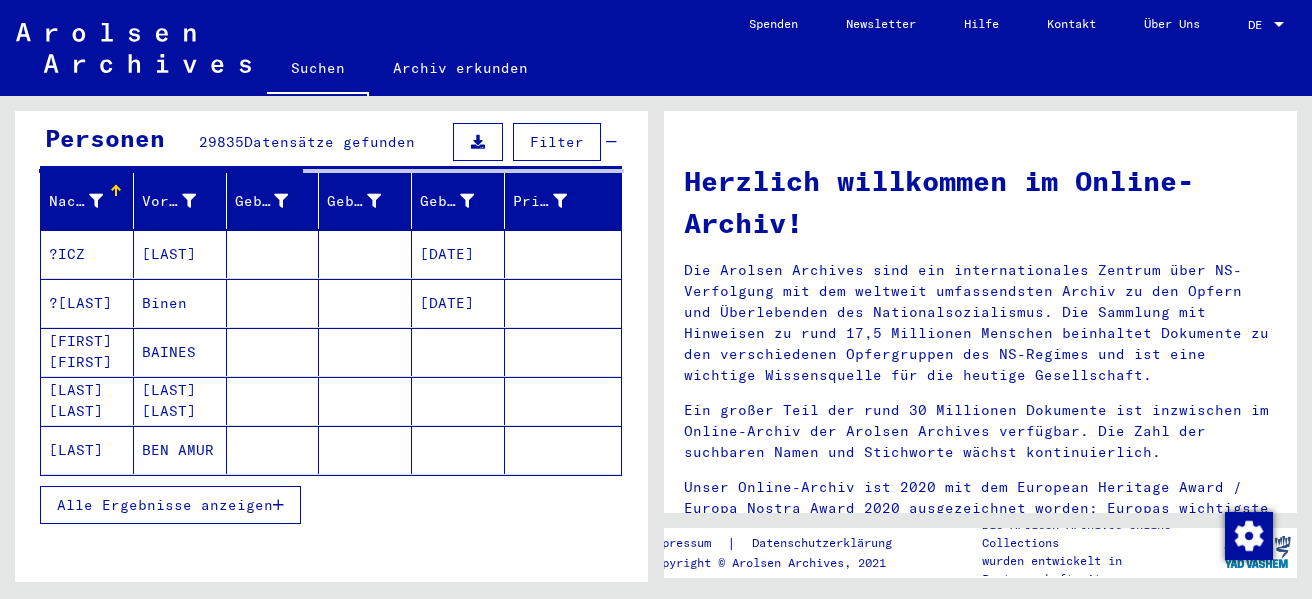 click on "DE  DE" 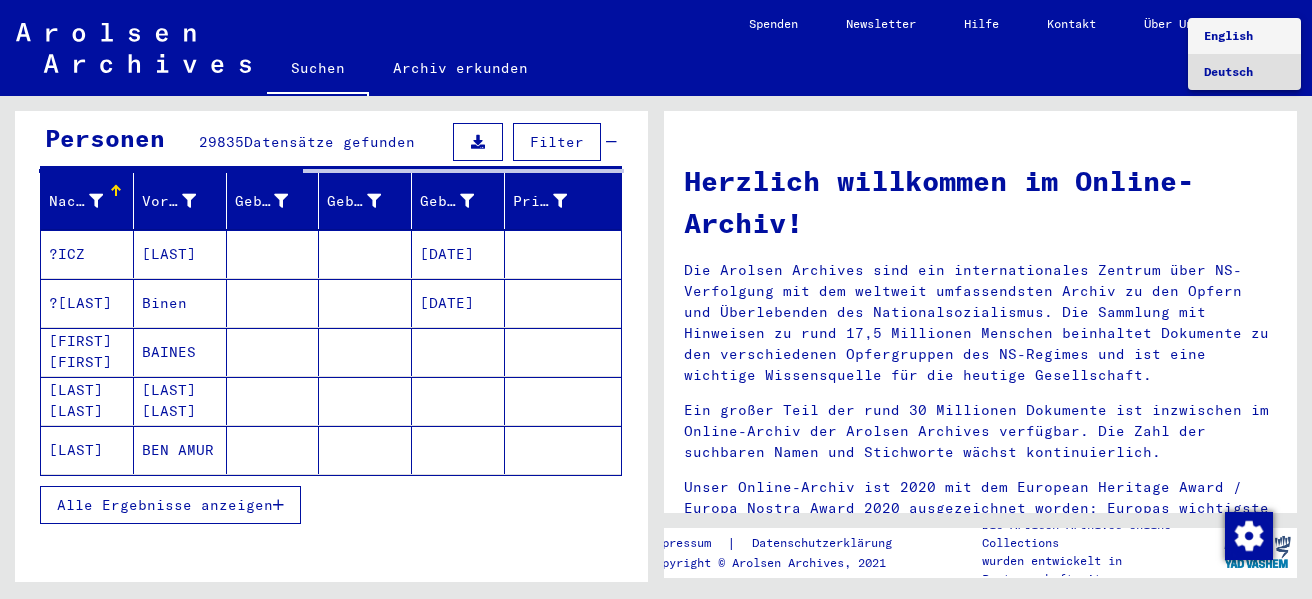 click on "English" at bounding box center (1228, 35) 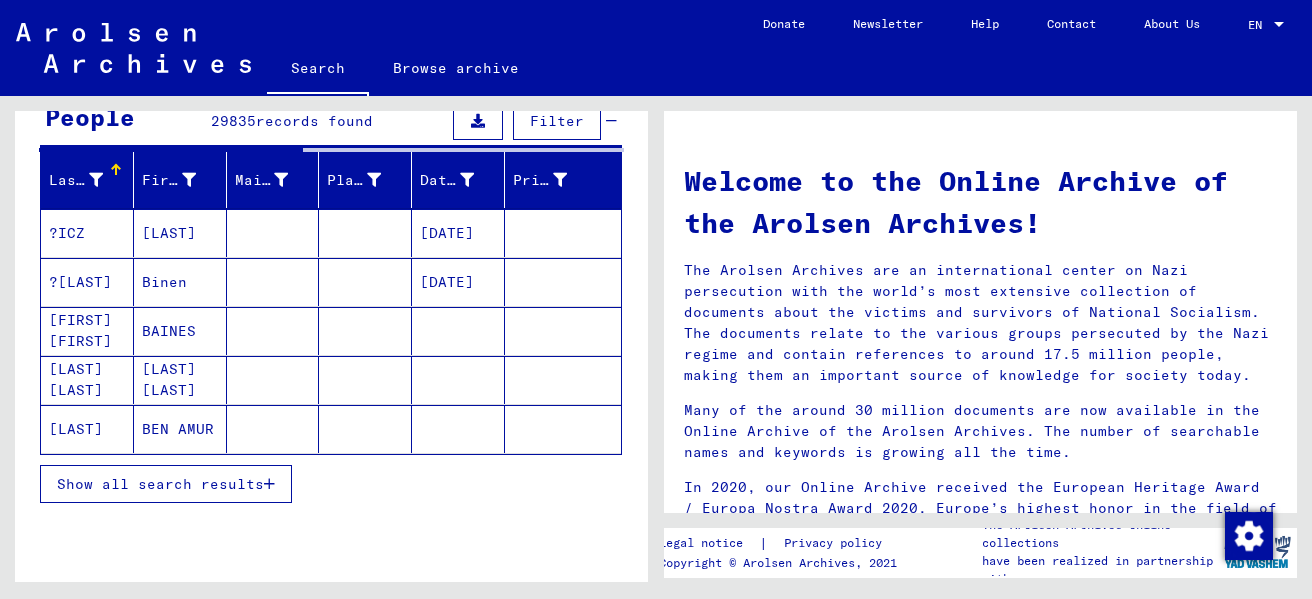 scroll, scrollTop: 100, scrollLeft: 0, axis: vertical 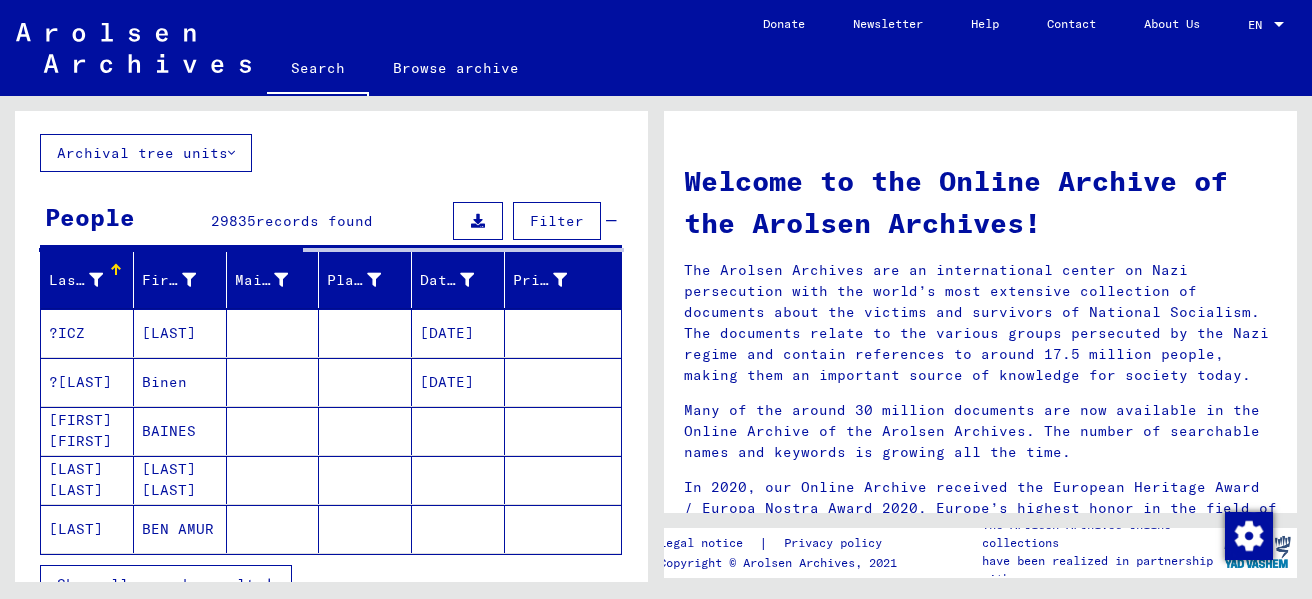 click on "Filter" at bounding box center (557, 221) 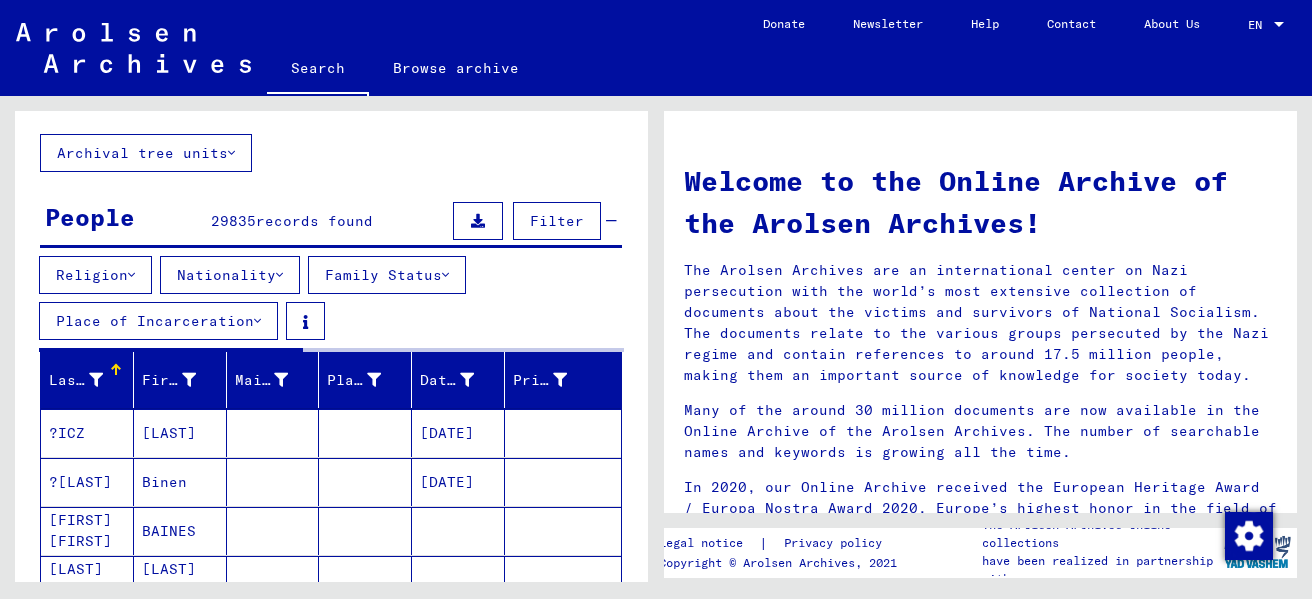 click on "Family Status" at bounding box center [387, 275] 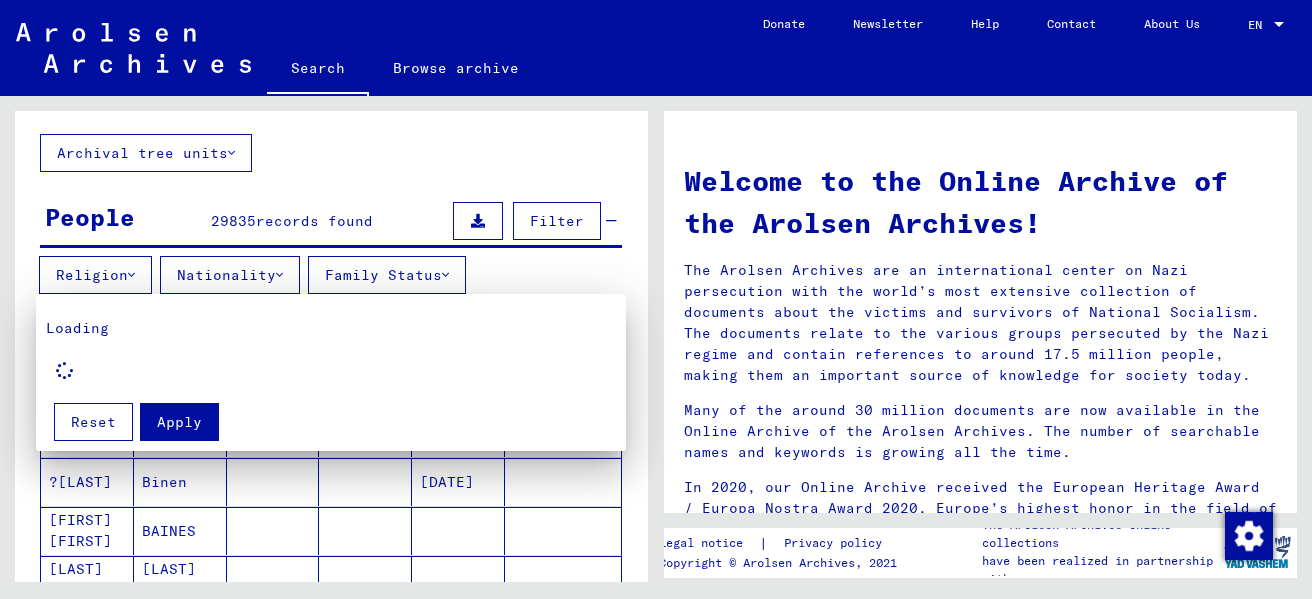 click at bounding box center [656, 299] 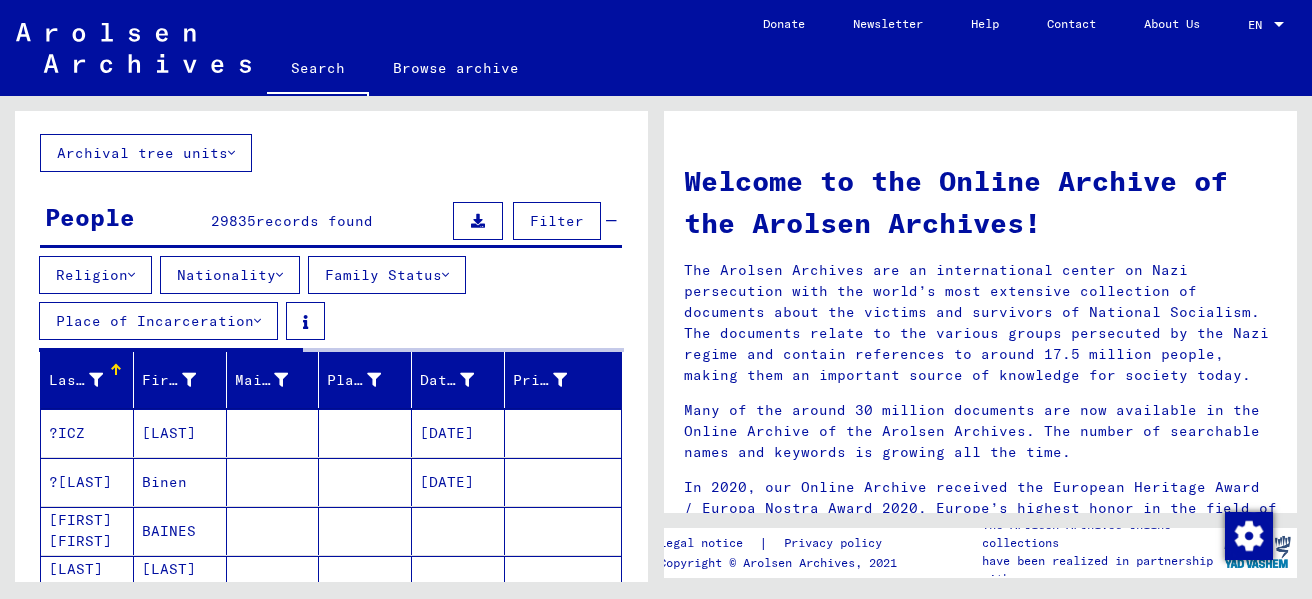 click on "Nationality" at bounding box center (230, 275) 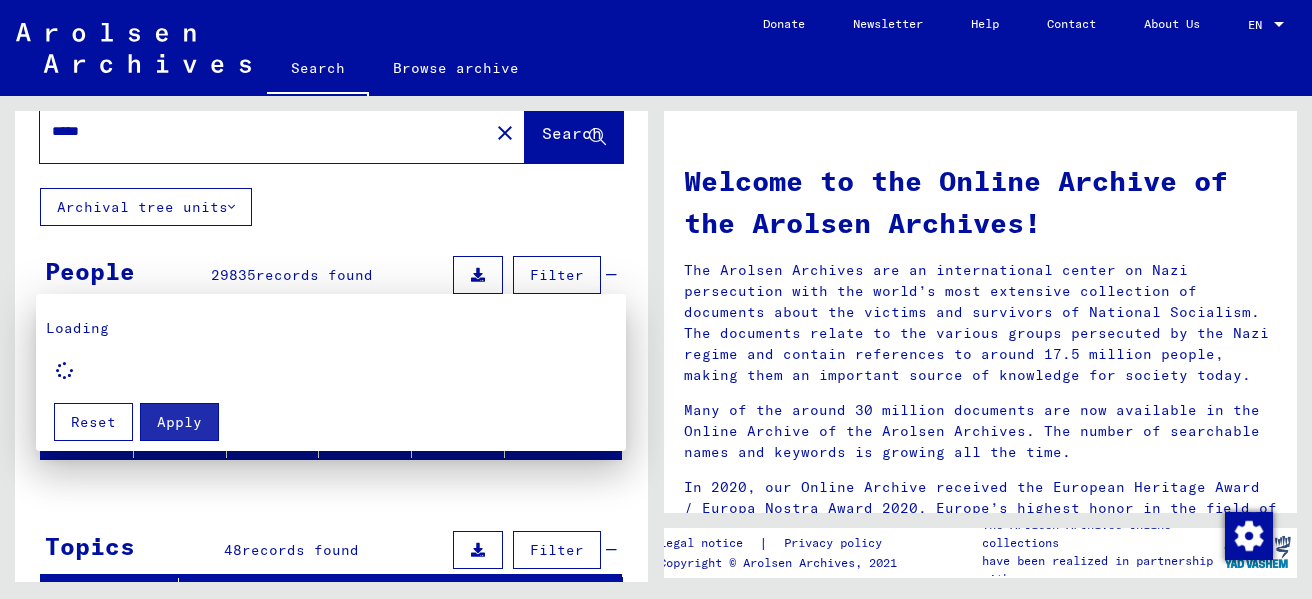 scroll, scrollTop: 100, scrollLeft: 0, axis: vertical 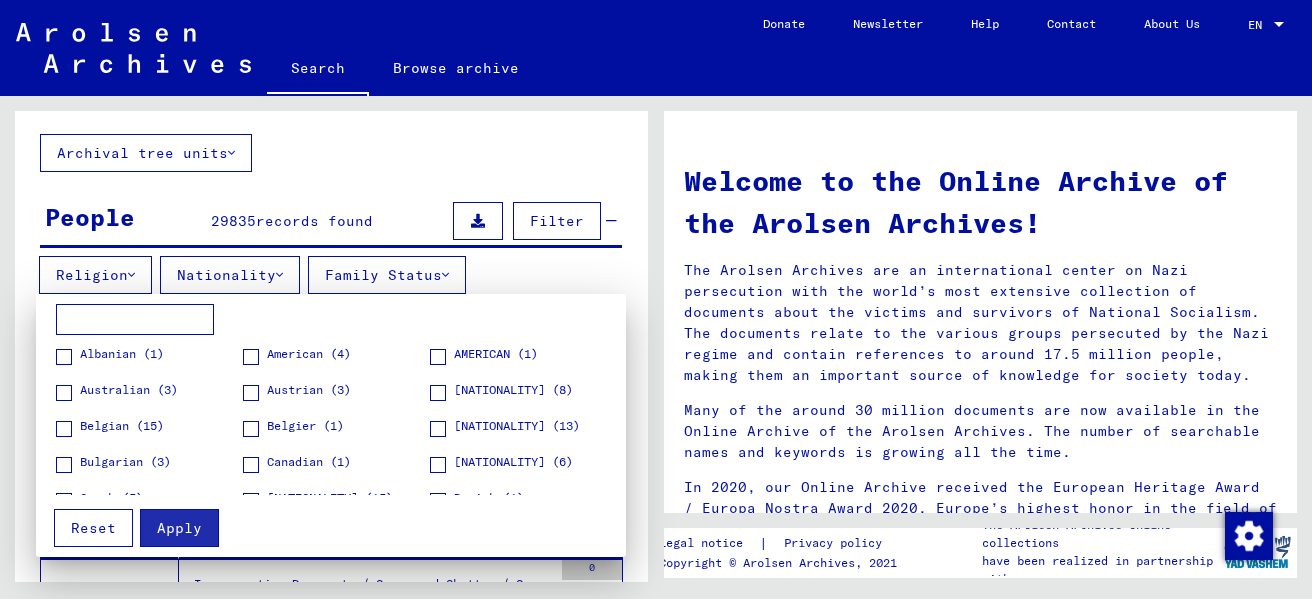 click at bounding box center [438, 357] 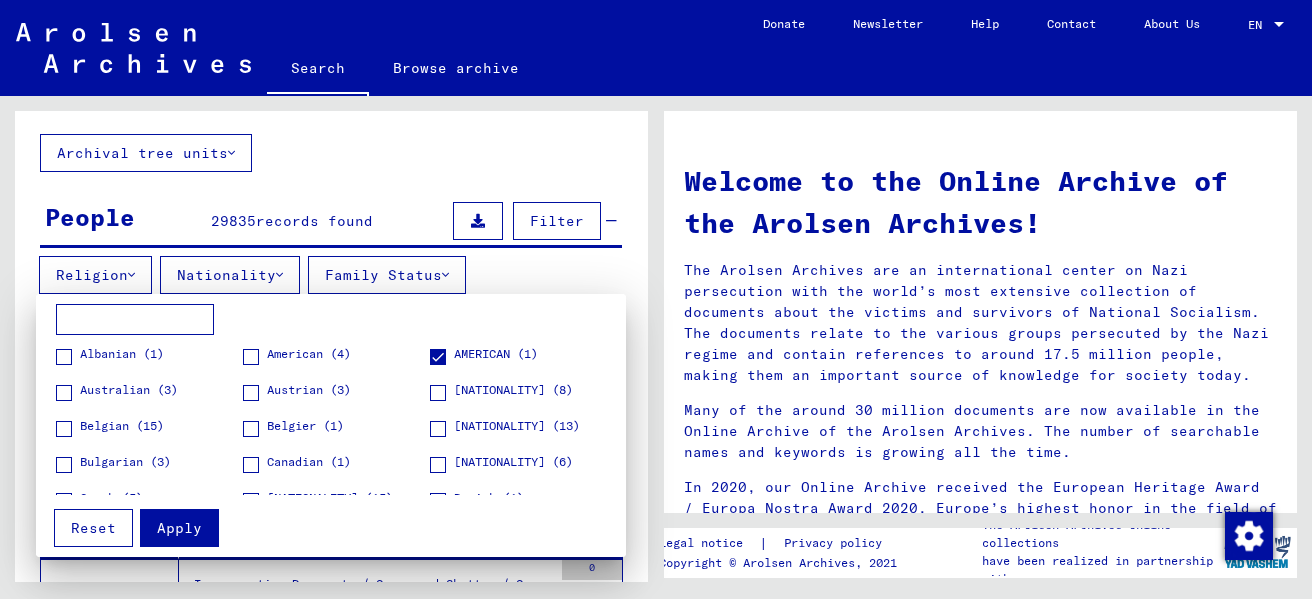 click at bounding box center [438, 357] 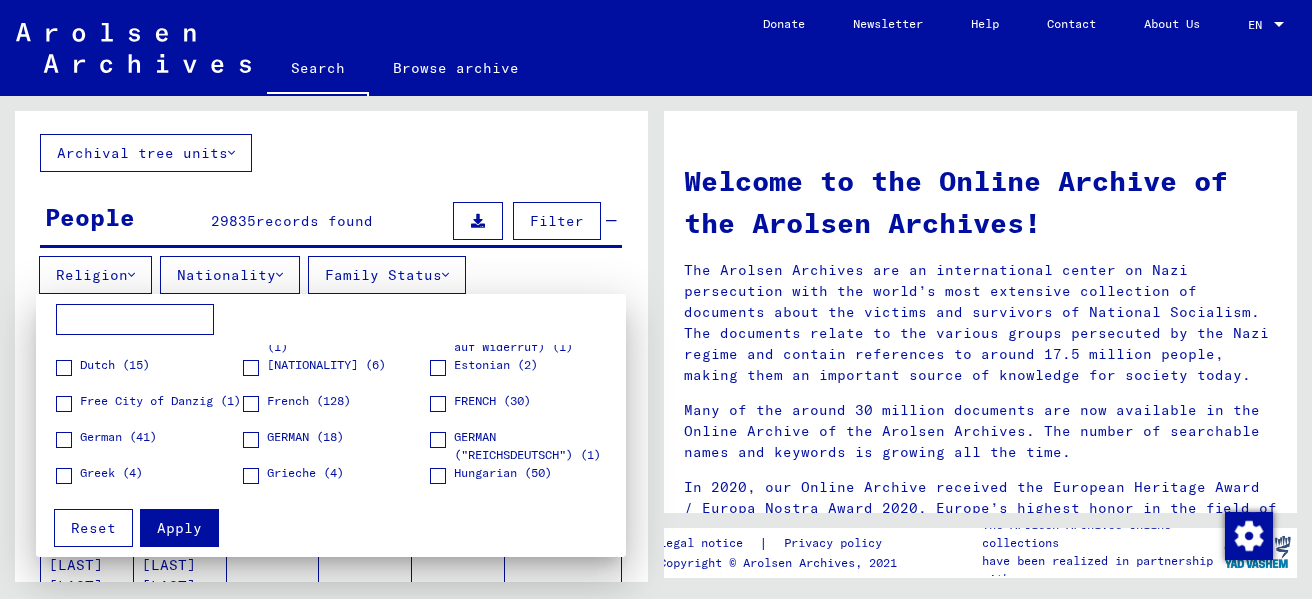 scroll, scrollTop: 305, scrollLeft: 0, axis: vertical 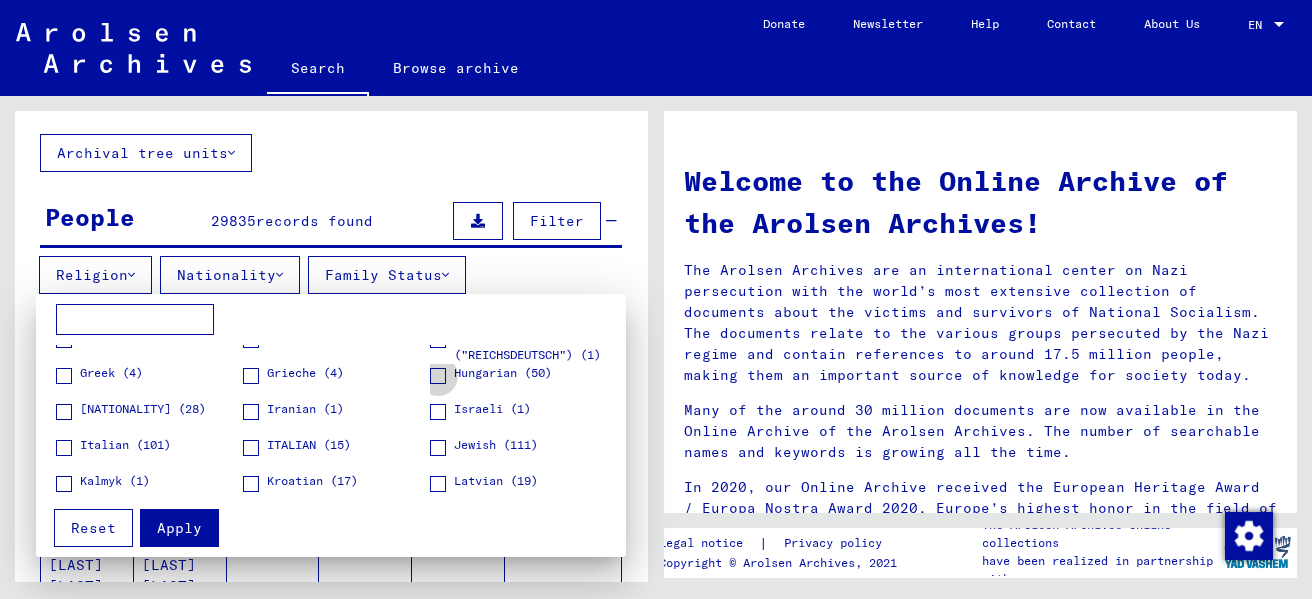 click at bounding box center (438, 376) 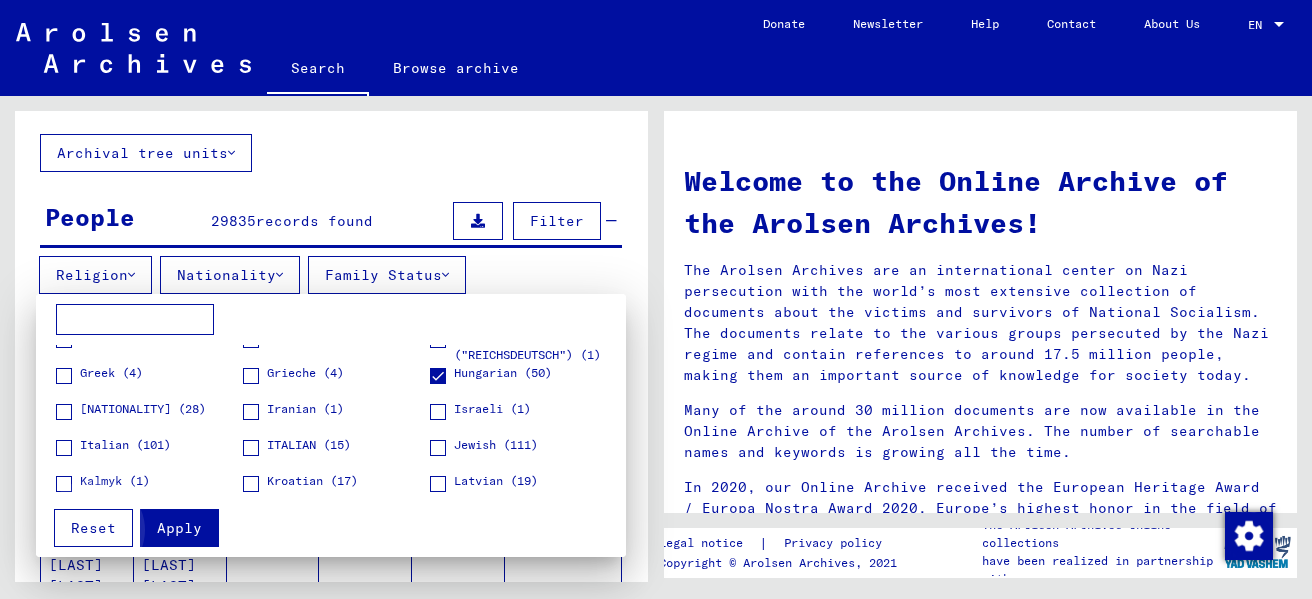 click on "Apply" at bounding box center (179, 528) 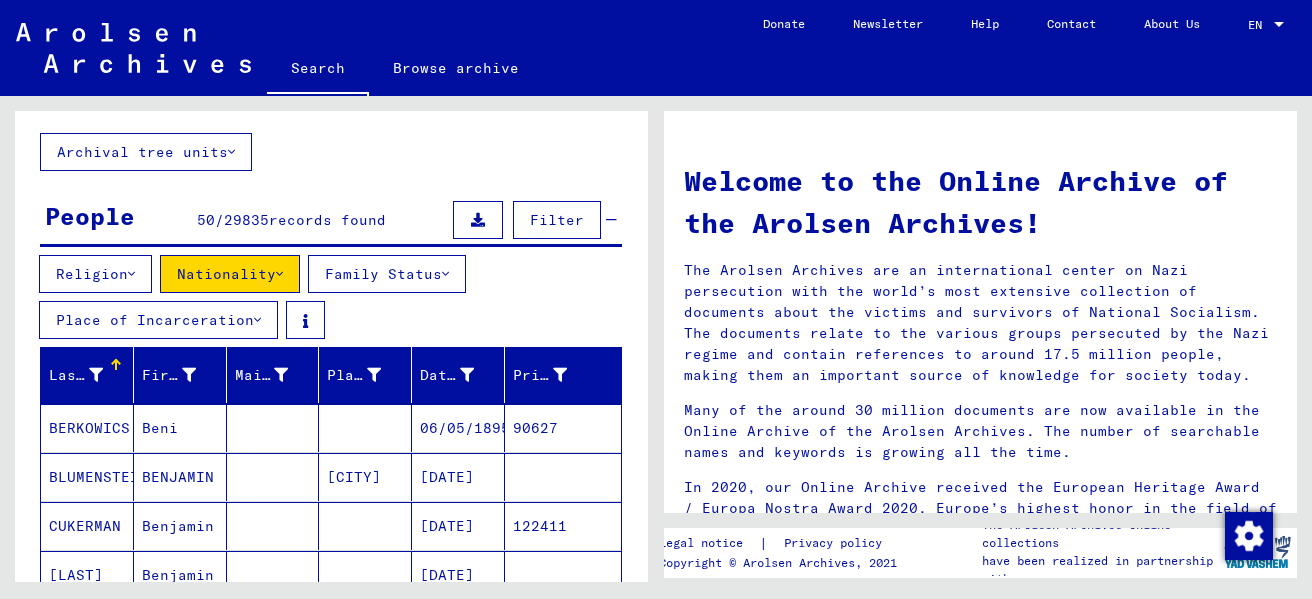 scroll, scrollTop: 100, scrollLeft: 0, axis: vertical 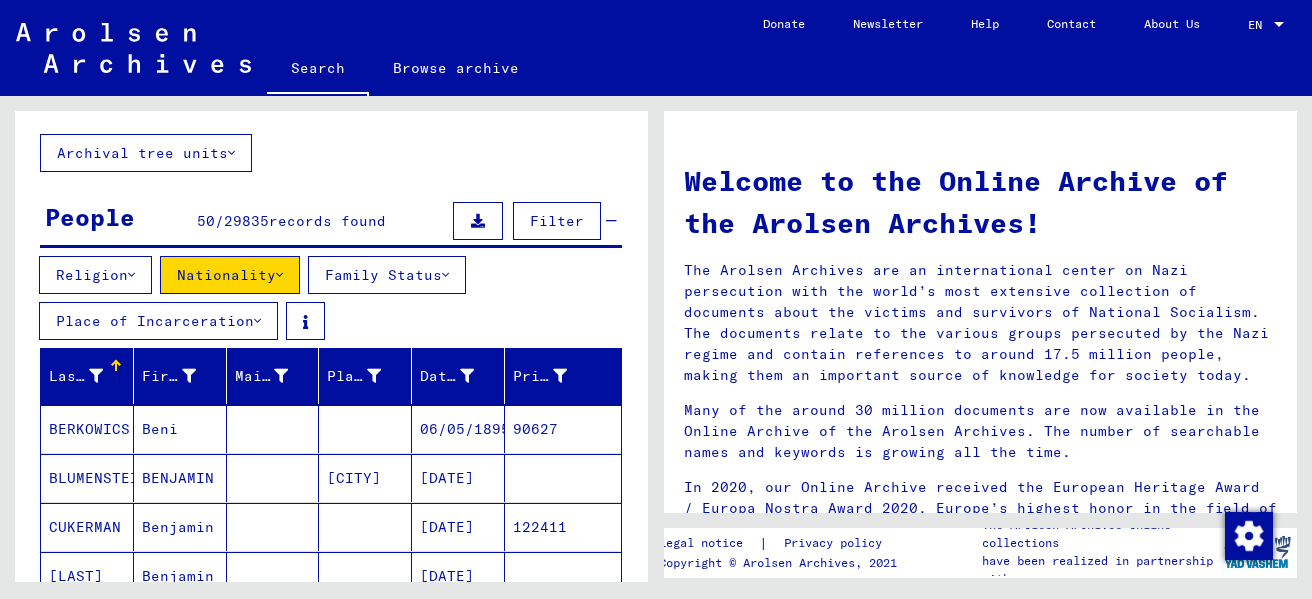 click on "Nationality" at bounding box center (230, 275) 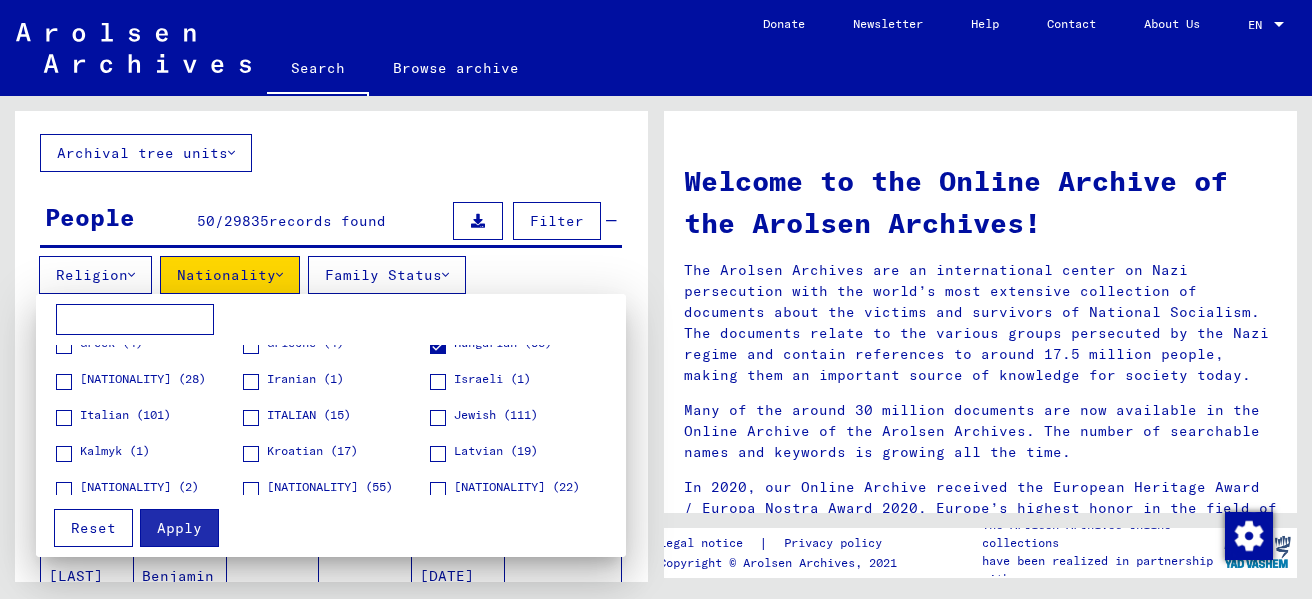 scroll, scrollTop: 300, scrollLeft: 0, axis: vertical 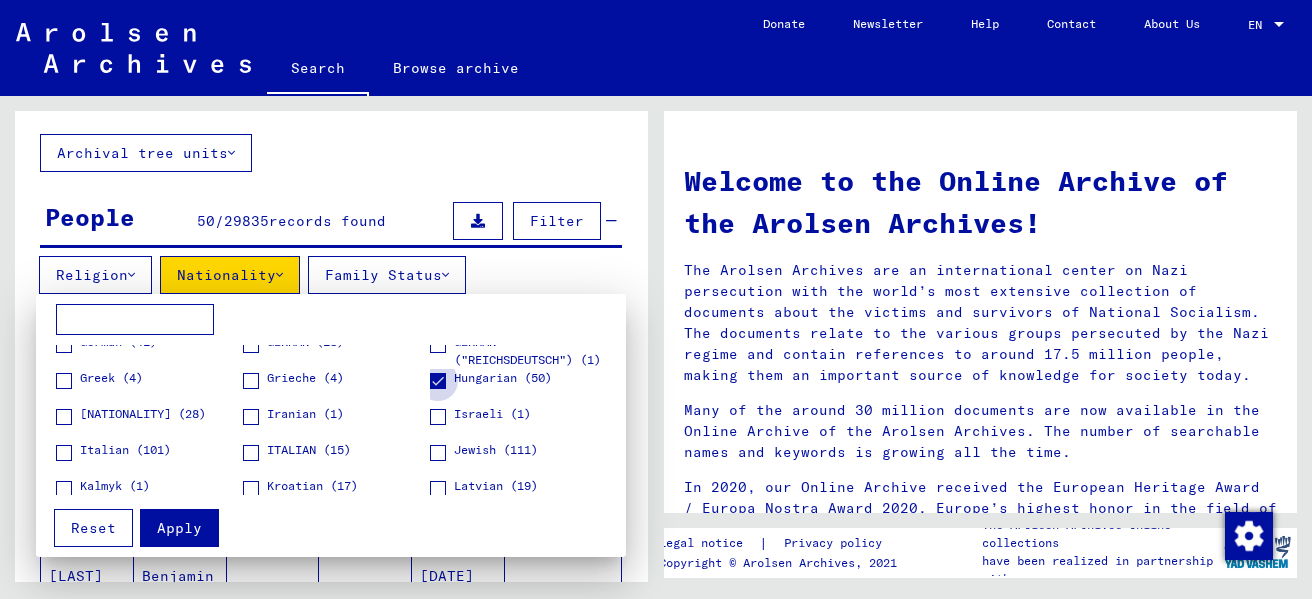 click at bounding box center [438, 381] 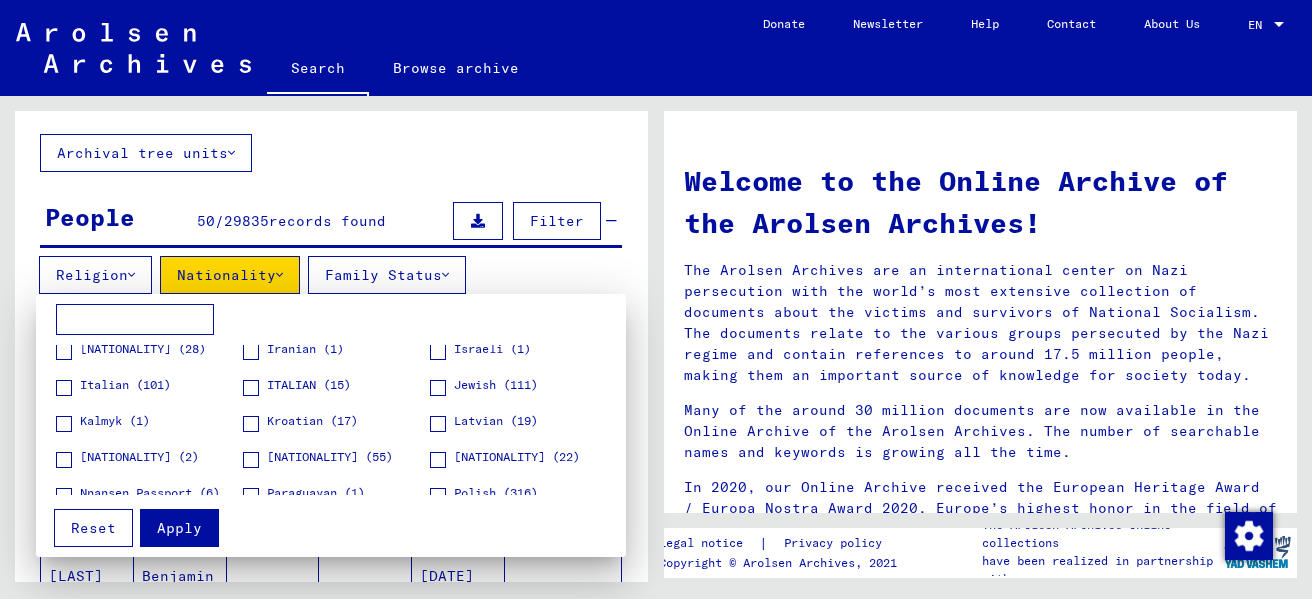 scroll, scrollTop: 400, scrollLeft: 0, axis: vertical 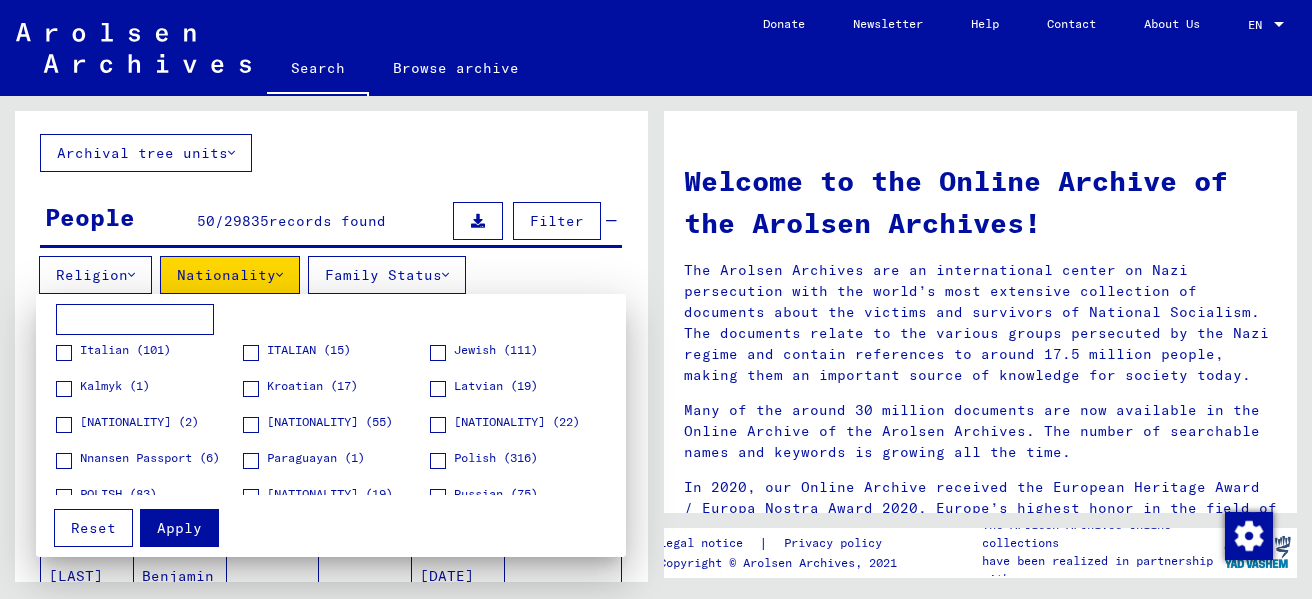 click on "Apply" at bounding box center [179, 528] 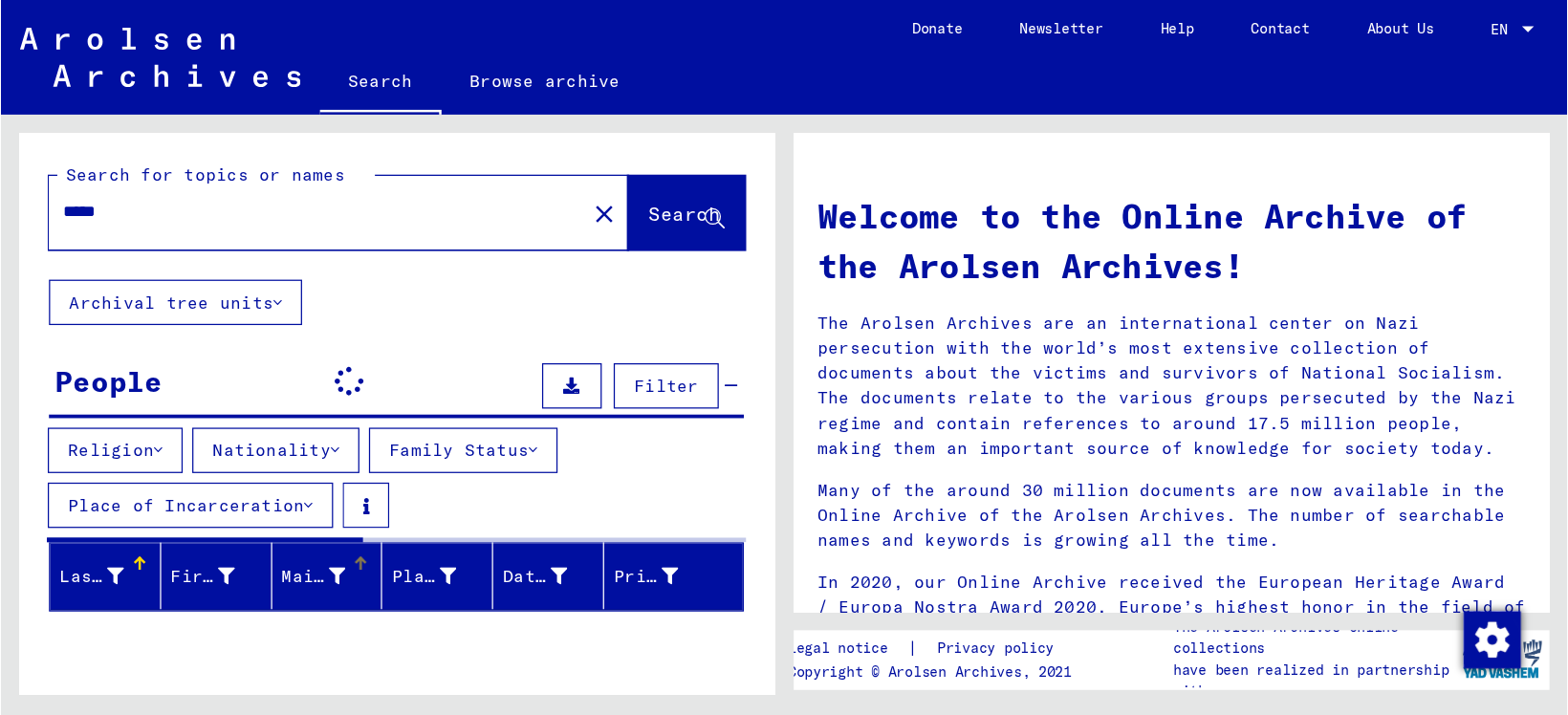scroll, scrollTop: 191, scrollLeft: 0, axis: vertical 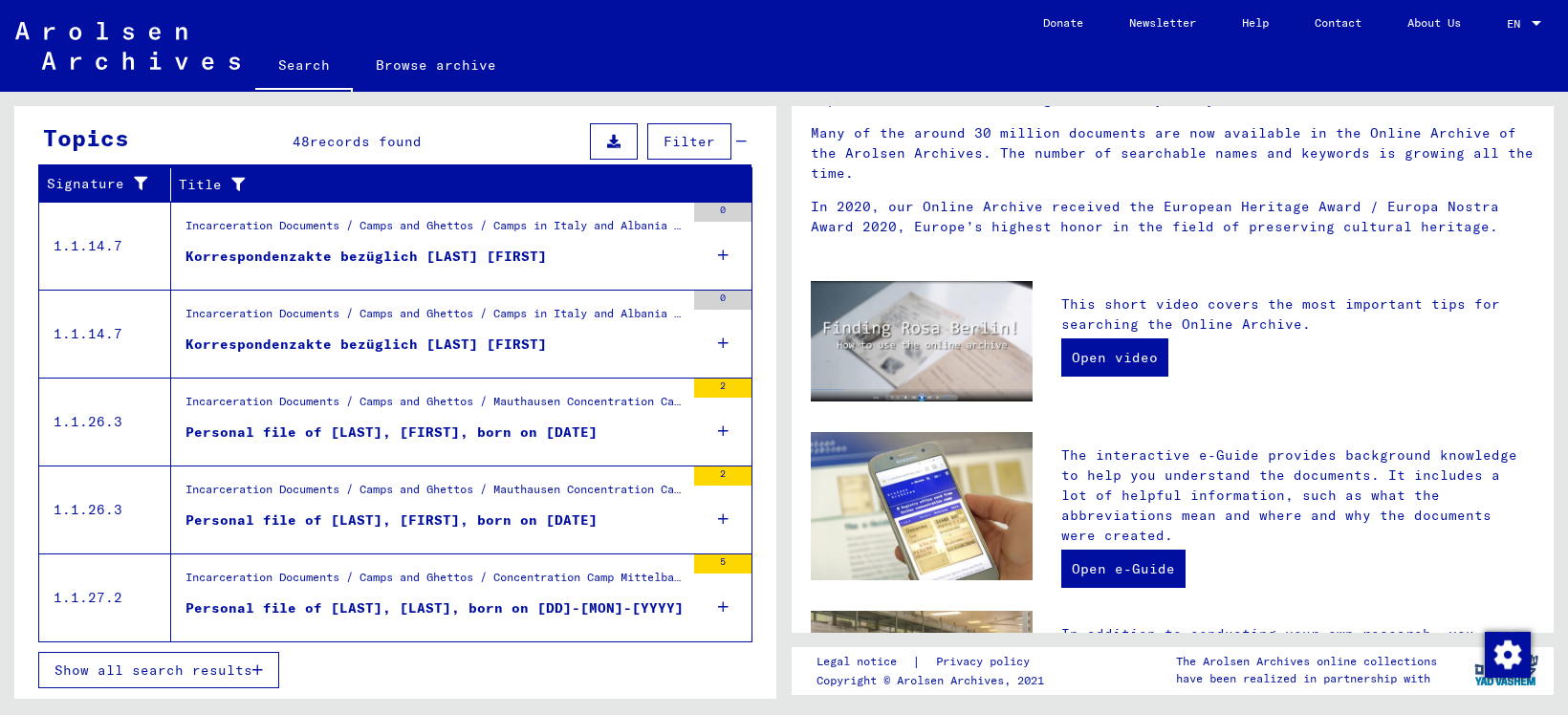 click on "Korrespondenzakte bezüglich [LAST] [FIRST]" at bounding box center (435, 349) 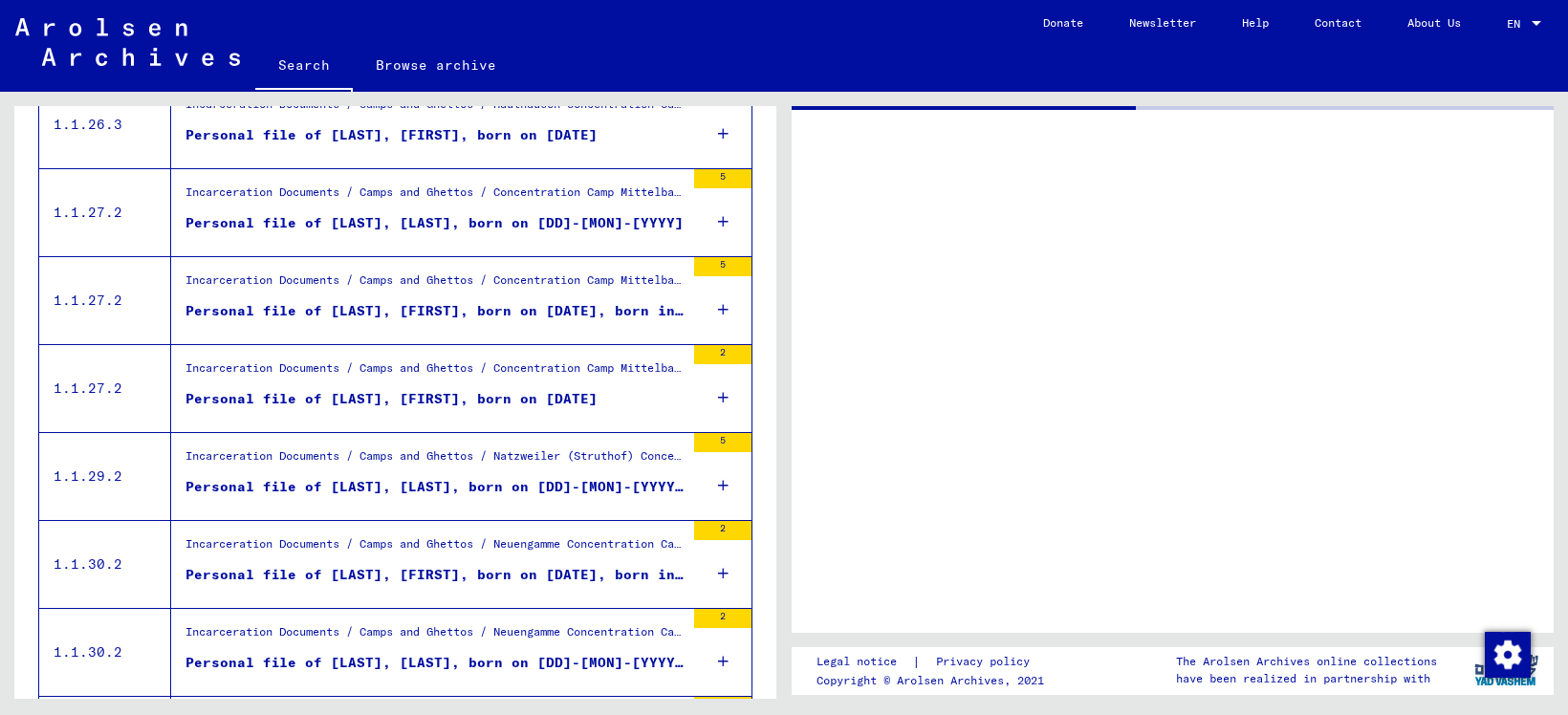 scroll, scrollTop: 0, scrollLeft: 0, axis: both 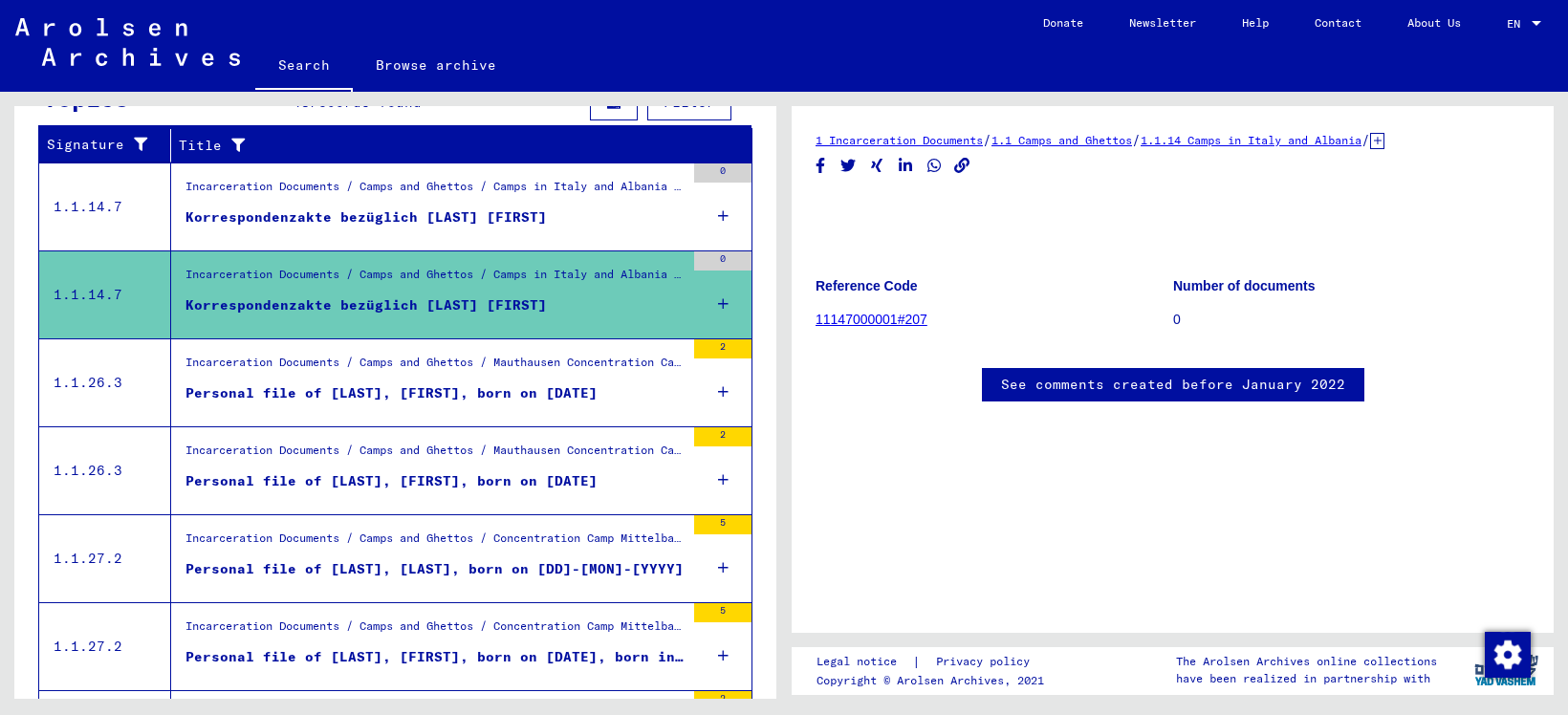 click on "Personal file of [LAST], [FIRST], born on [DATE]" at bounding box center (391, 393) 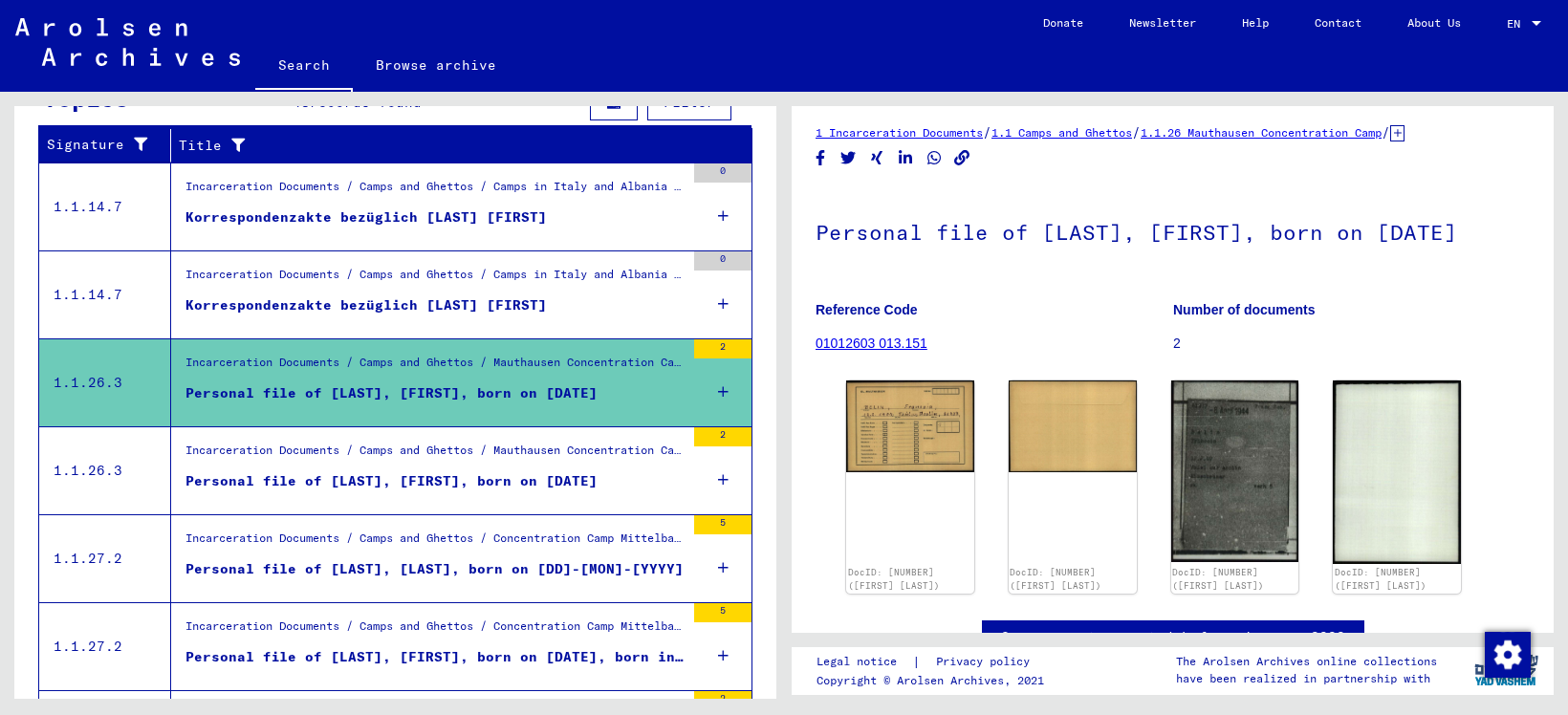 scroll, scrollTop: 11, scrollLeft: 0, axis: vertical 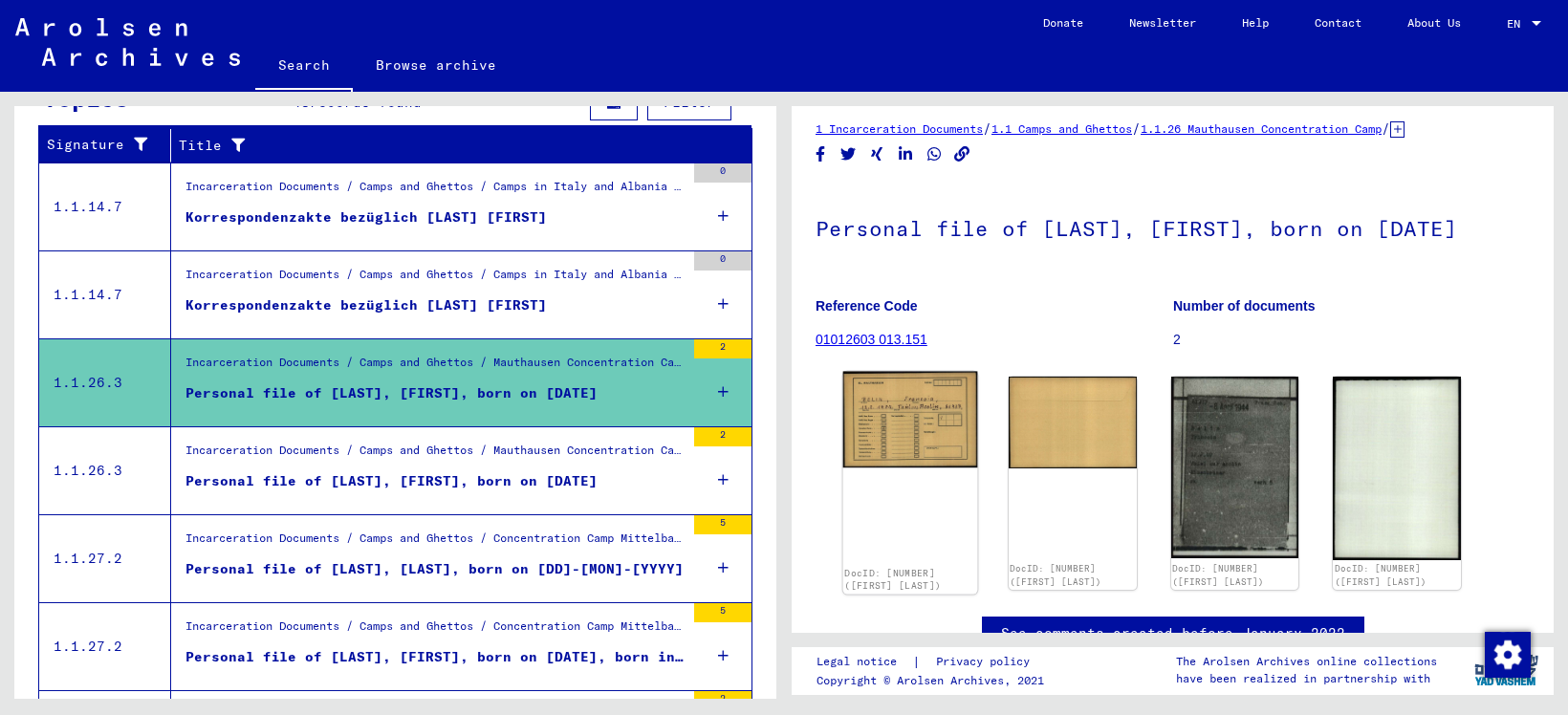 click 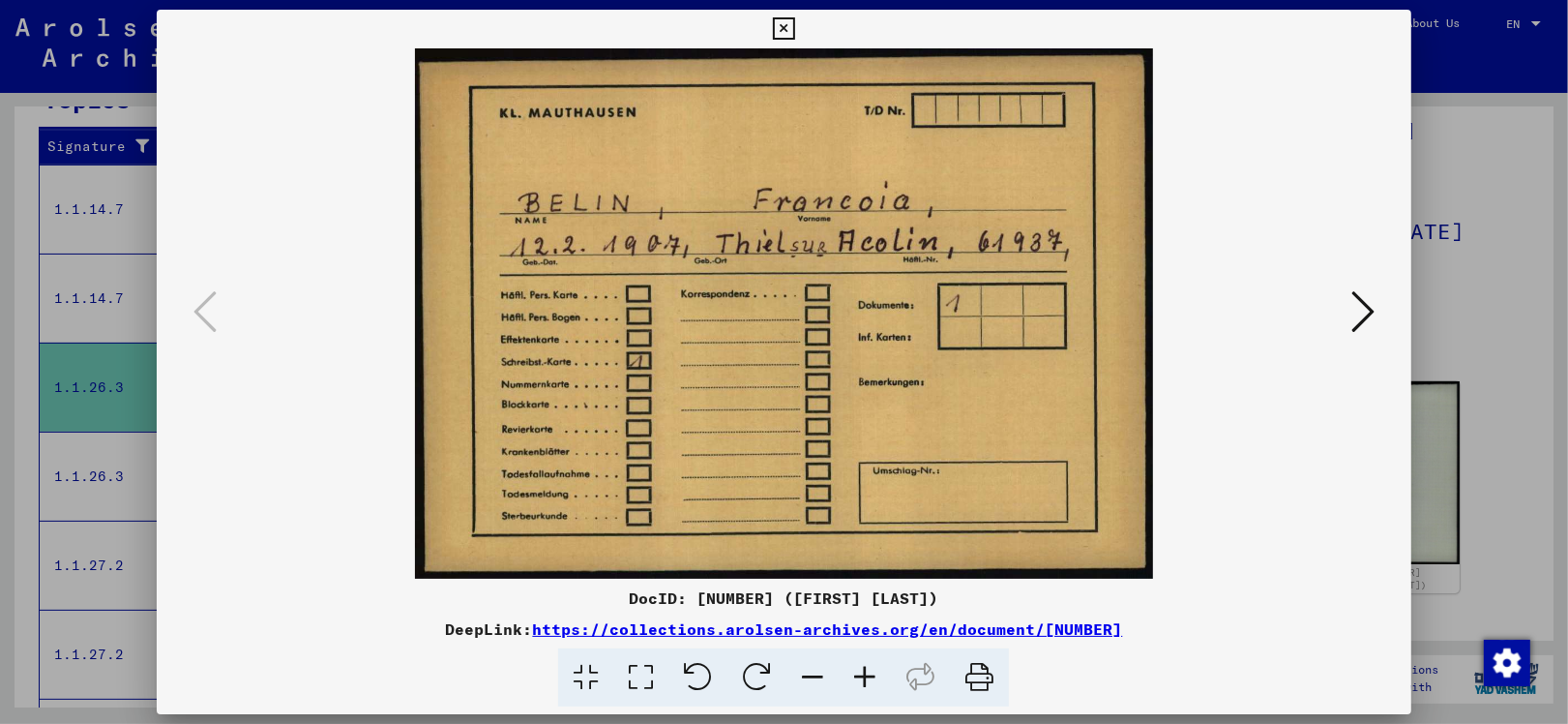 click at bounding box center [1363, 313] 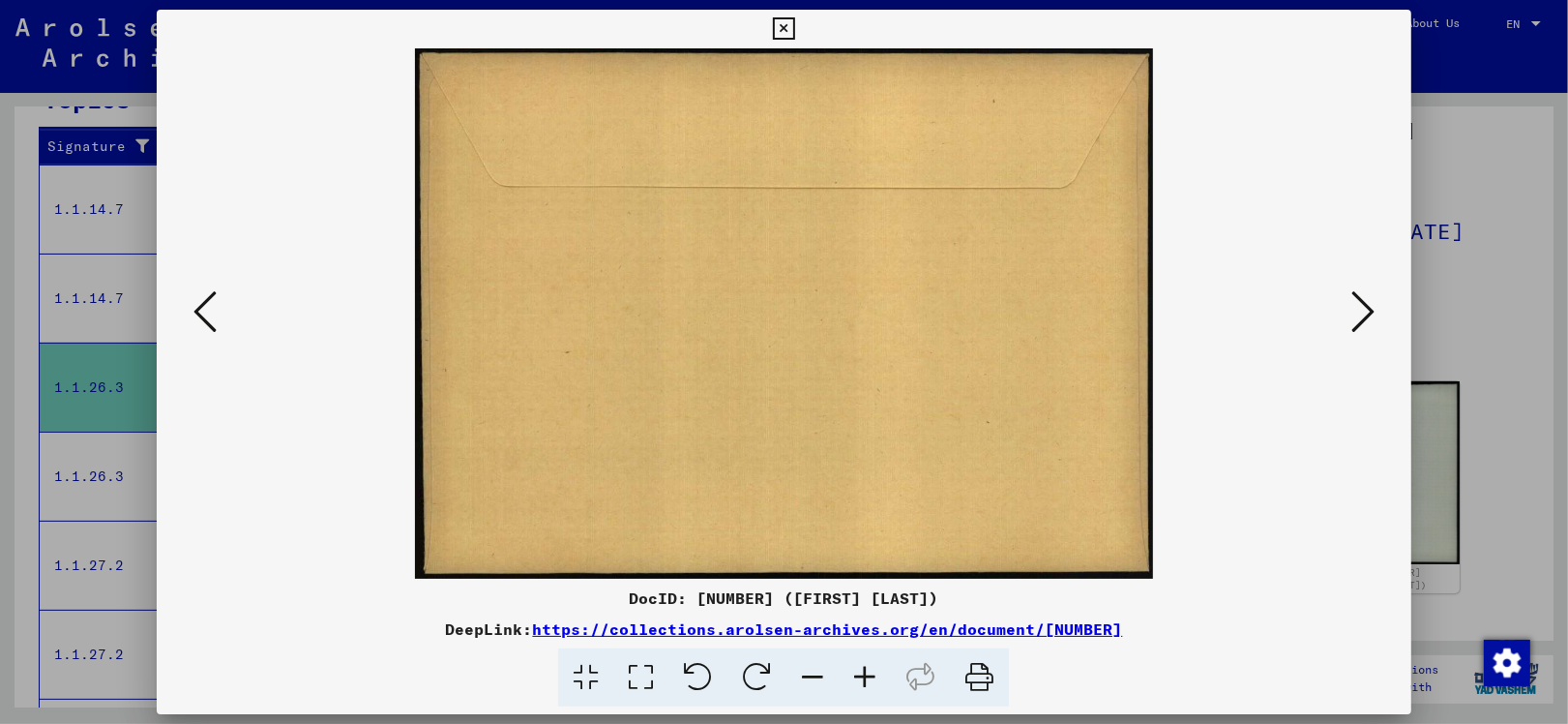 click at bounding box center (1363, 313) 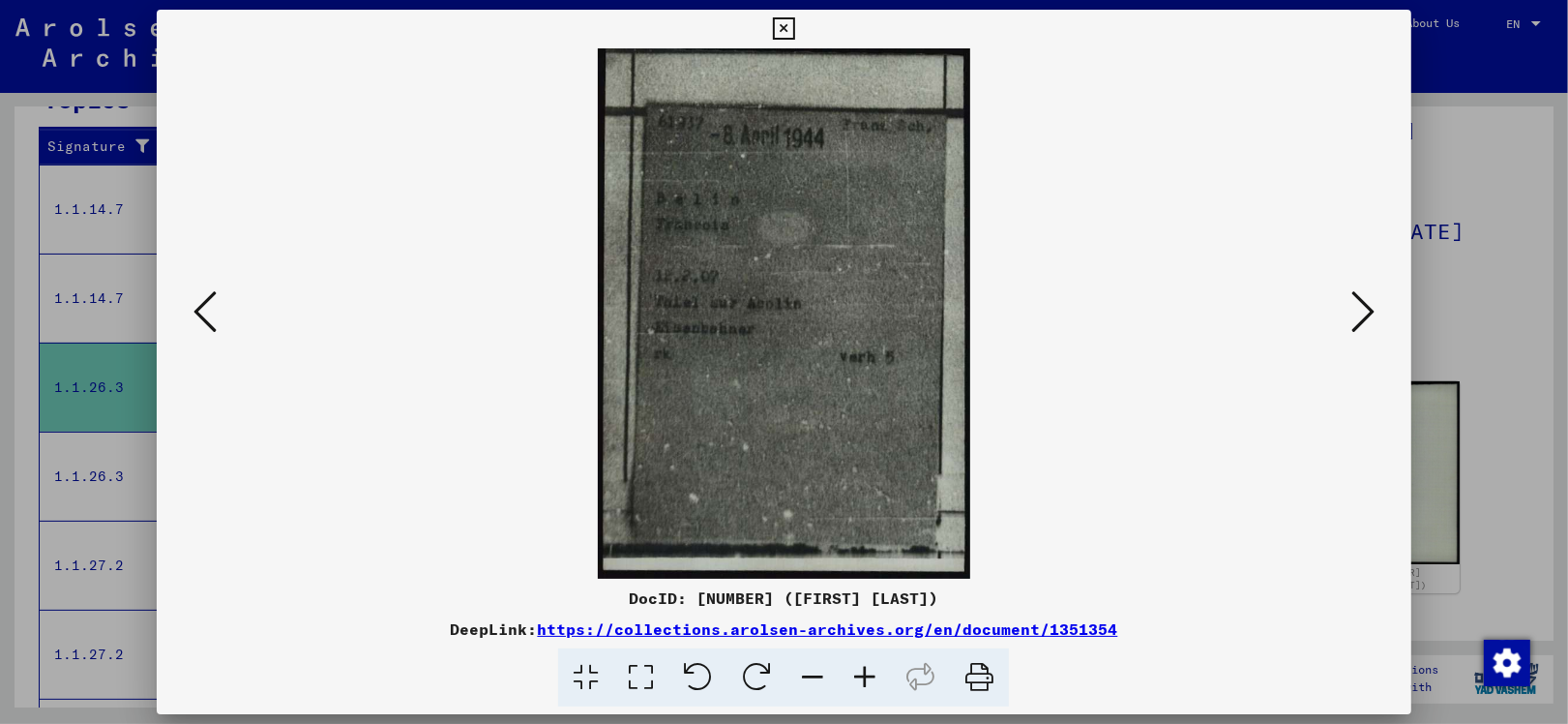 click at bounding box center (1363, 313) 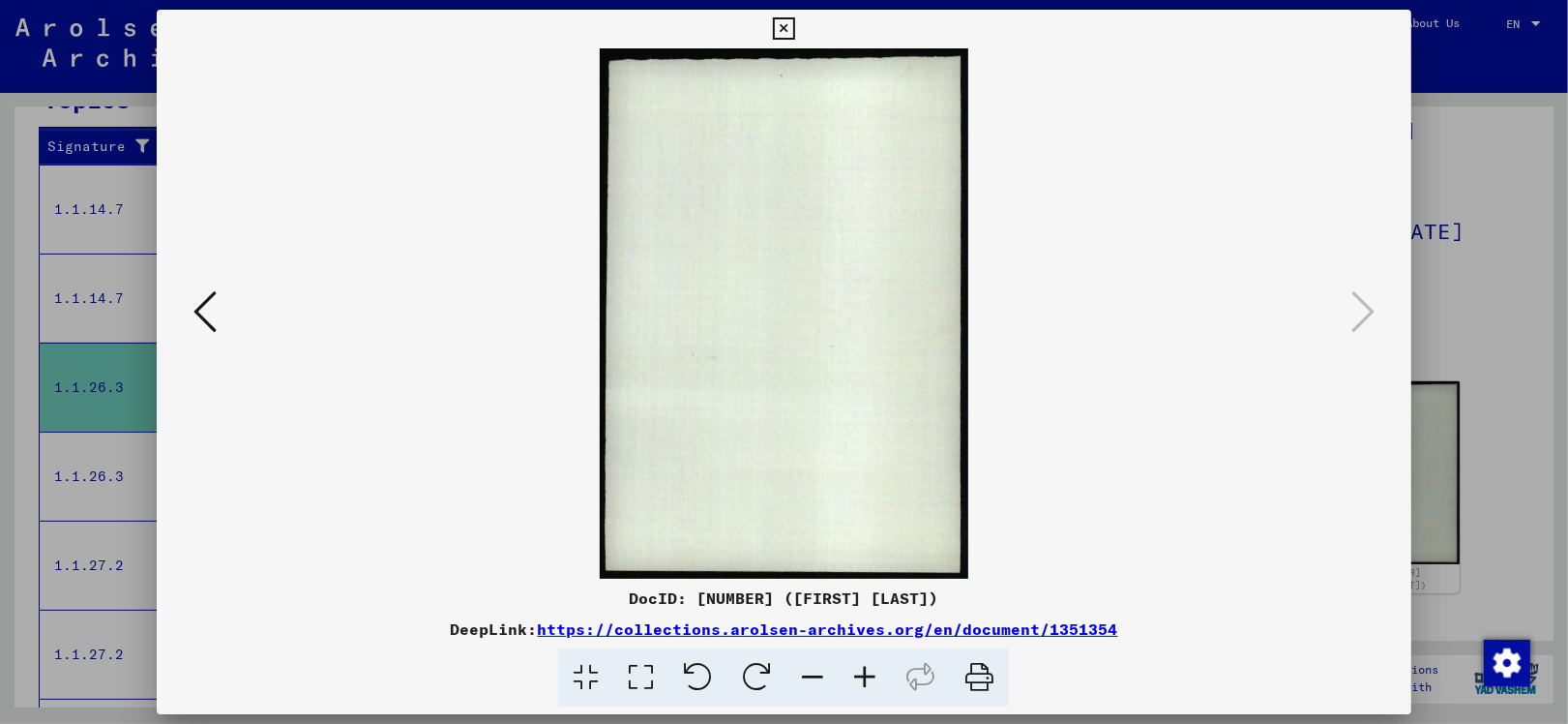 click at bounding box center (784, 314) 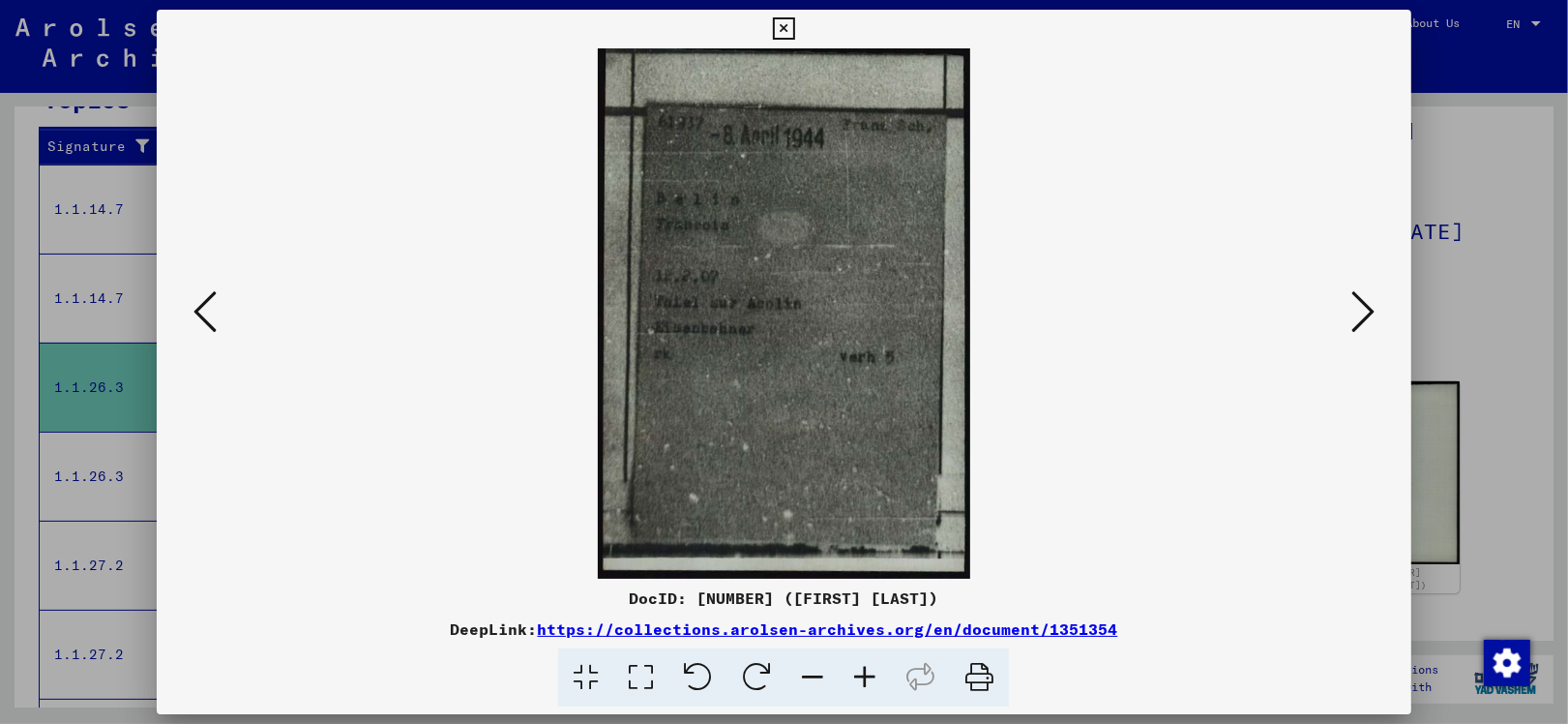 click at bounding box center (205, 312) 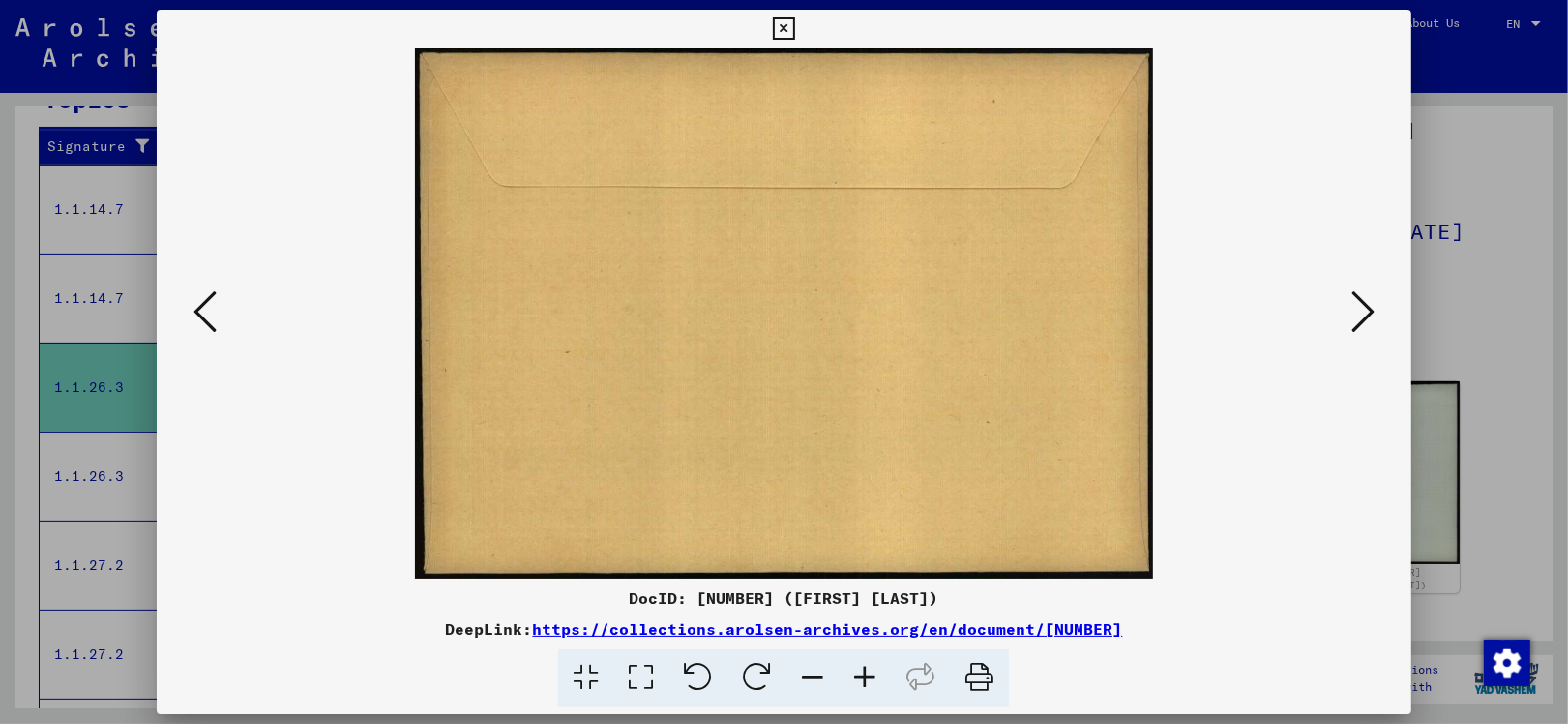 click at bounding box center [205, 312] 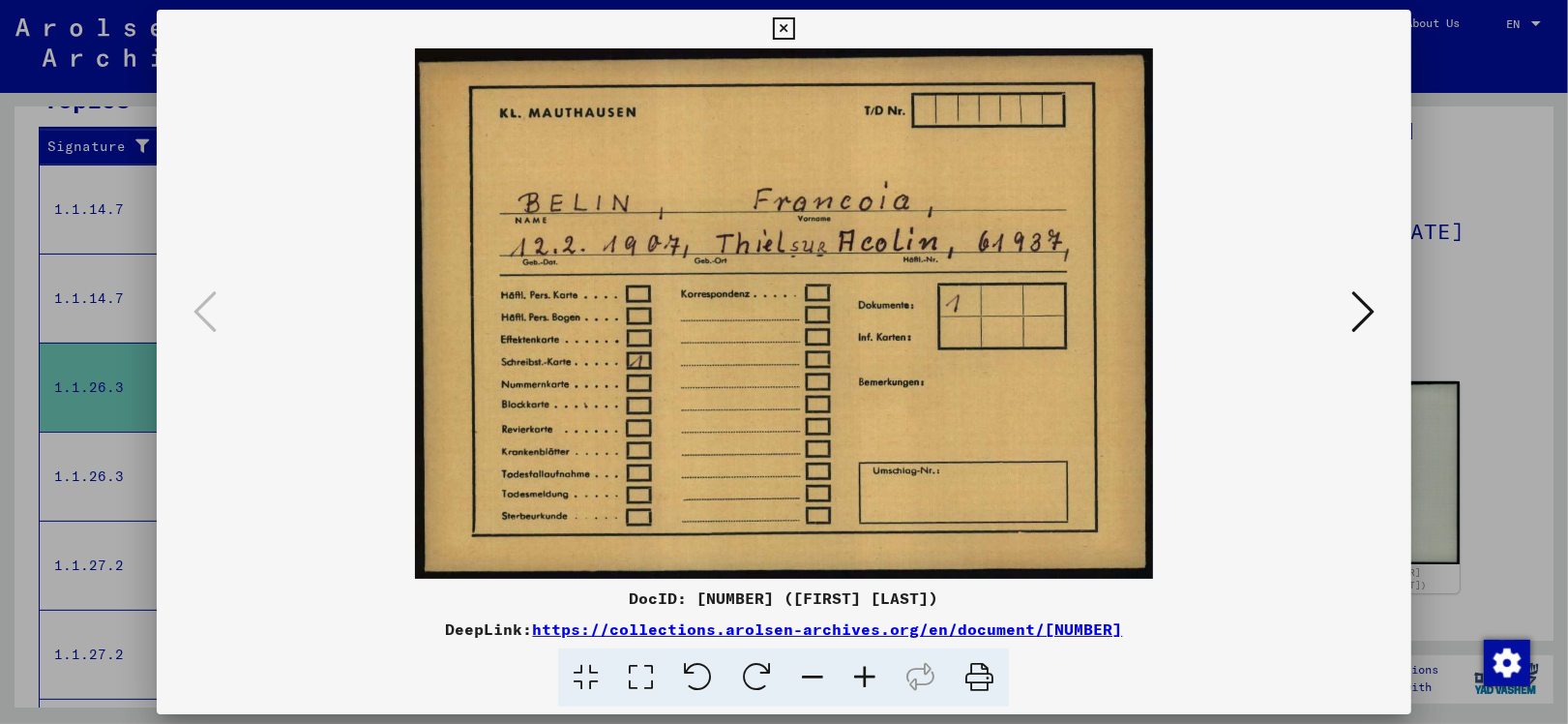 click at bounding box center (784, 362) 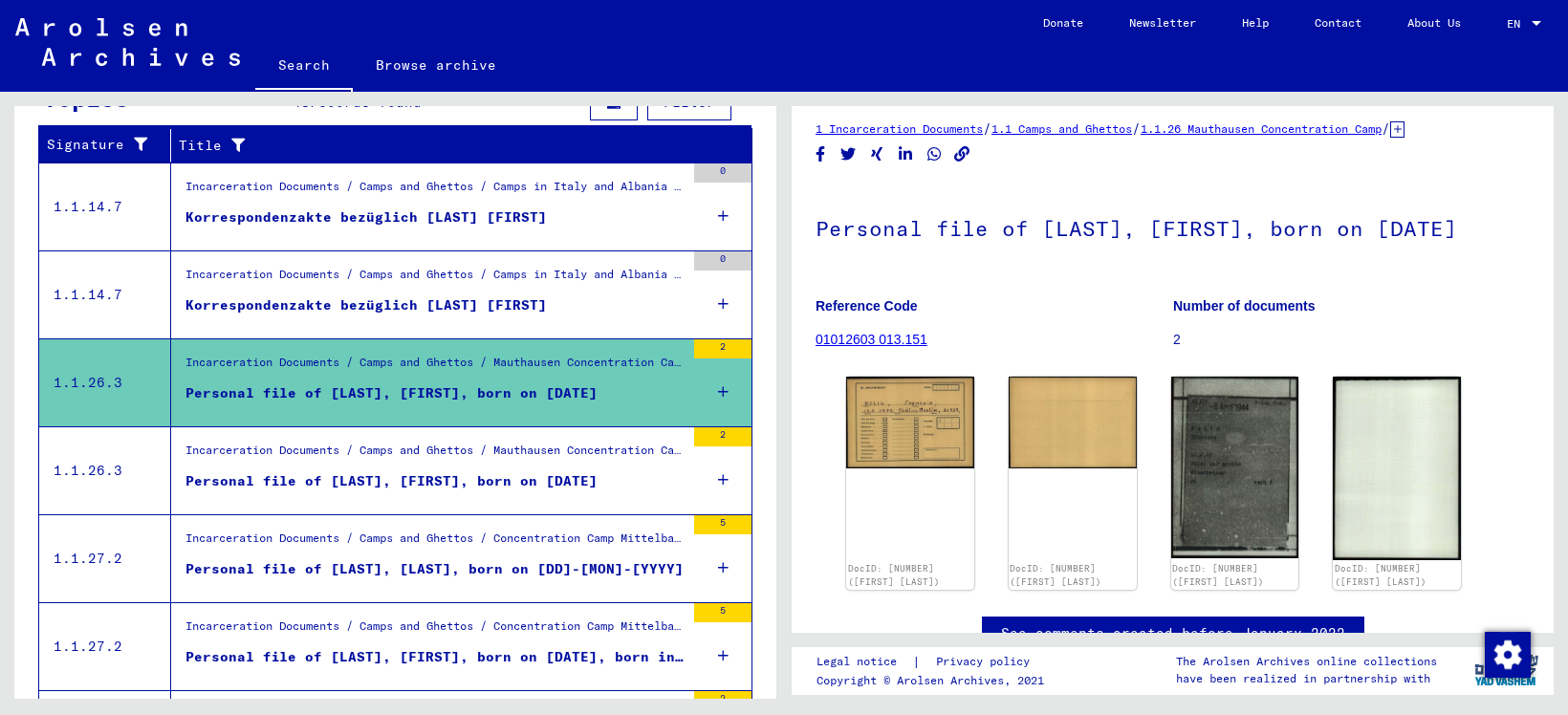 click on "DocID: [NUMBER] ([FIRST] [LAST]) DocID: [NUMBER] ([FIRST] [LAST]) DocID: [NUMBER] ([FIRST] [LAST]) DocID: [NUMBER] ([FIRST] [LAST])" 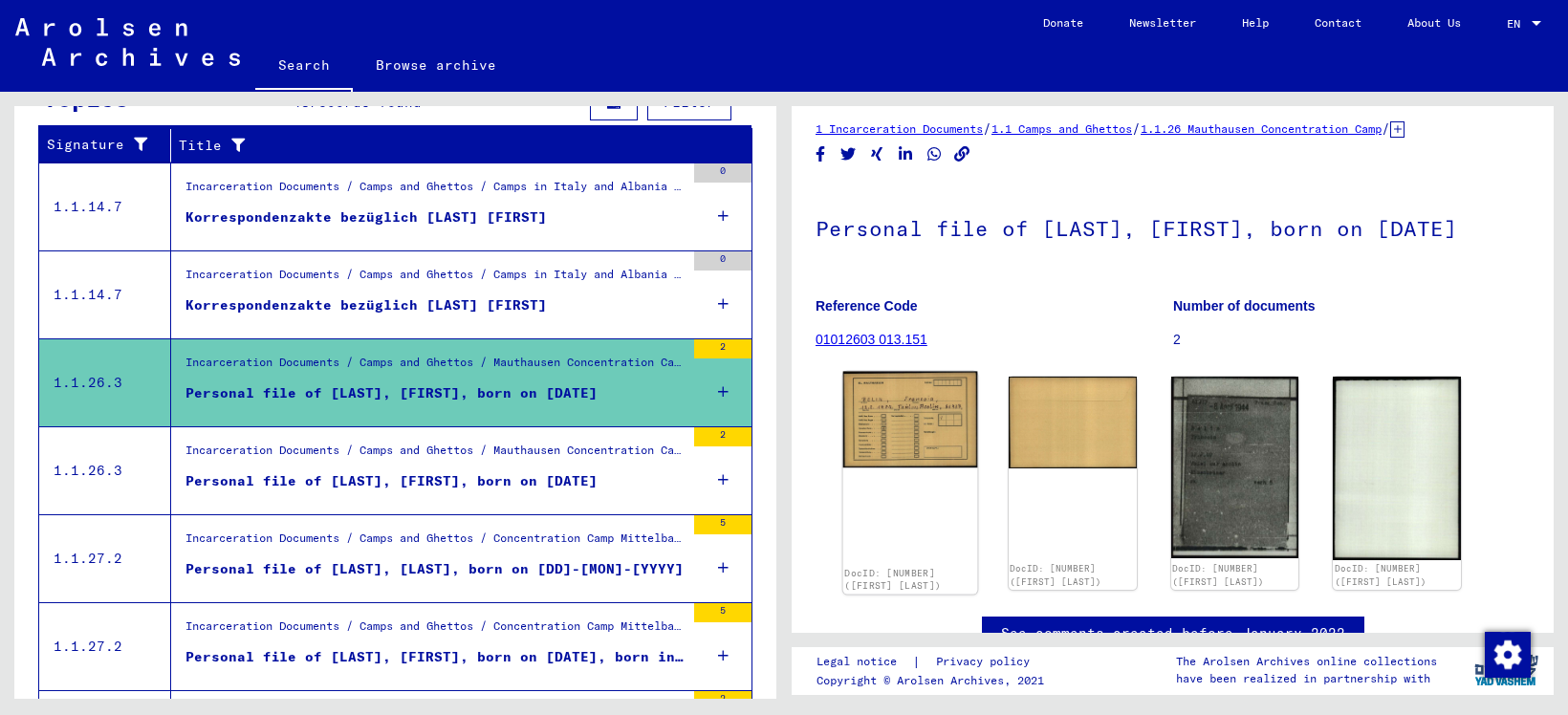 click 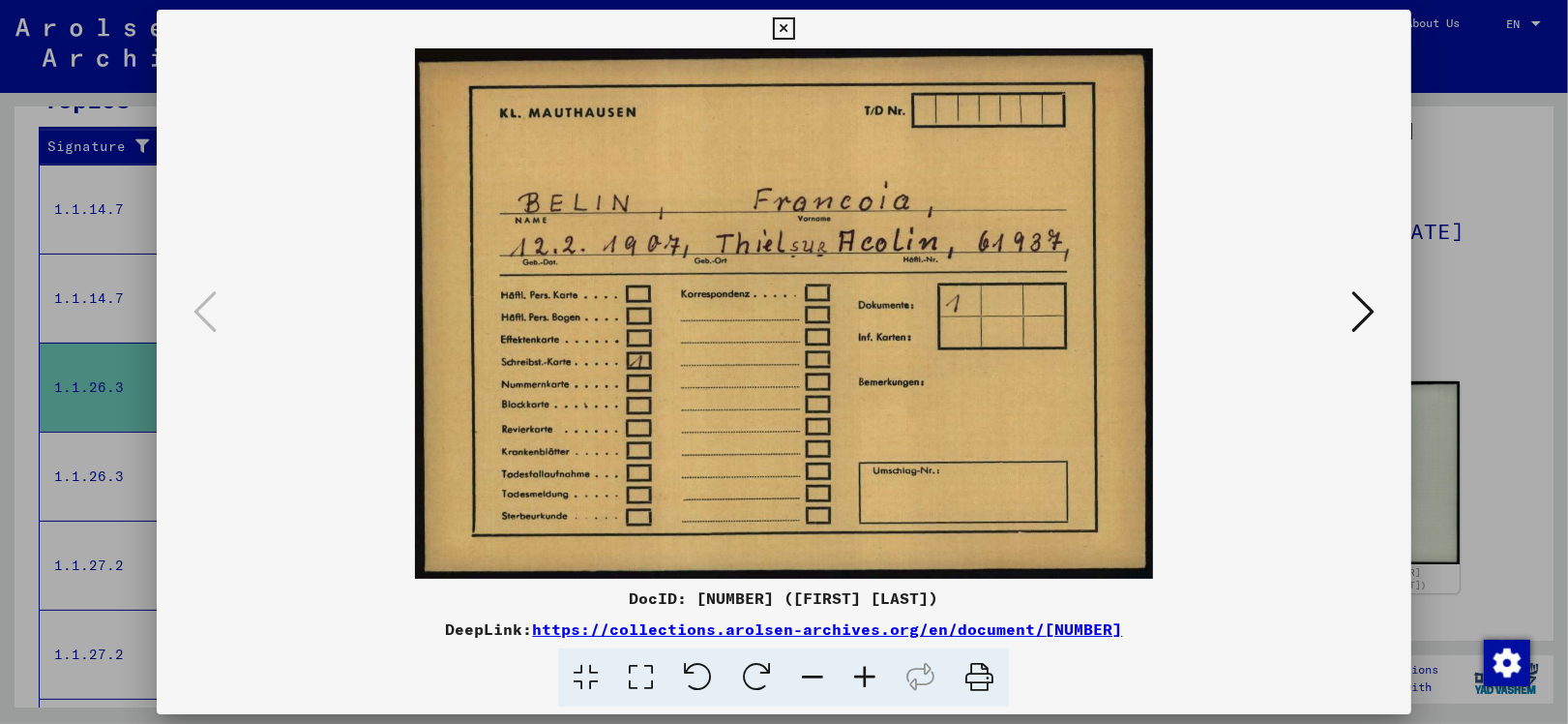 type 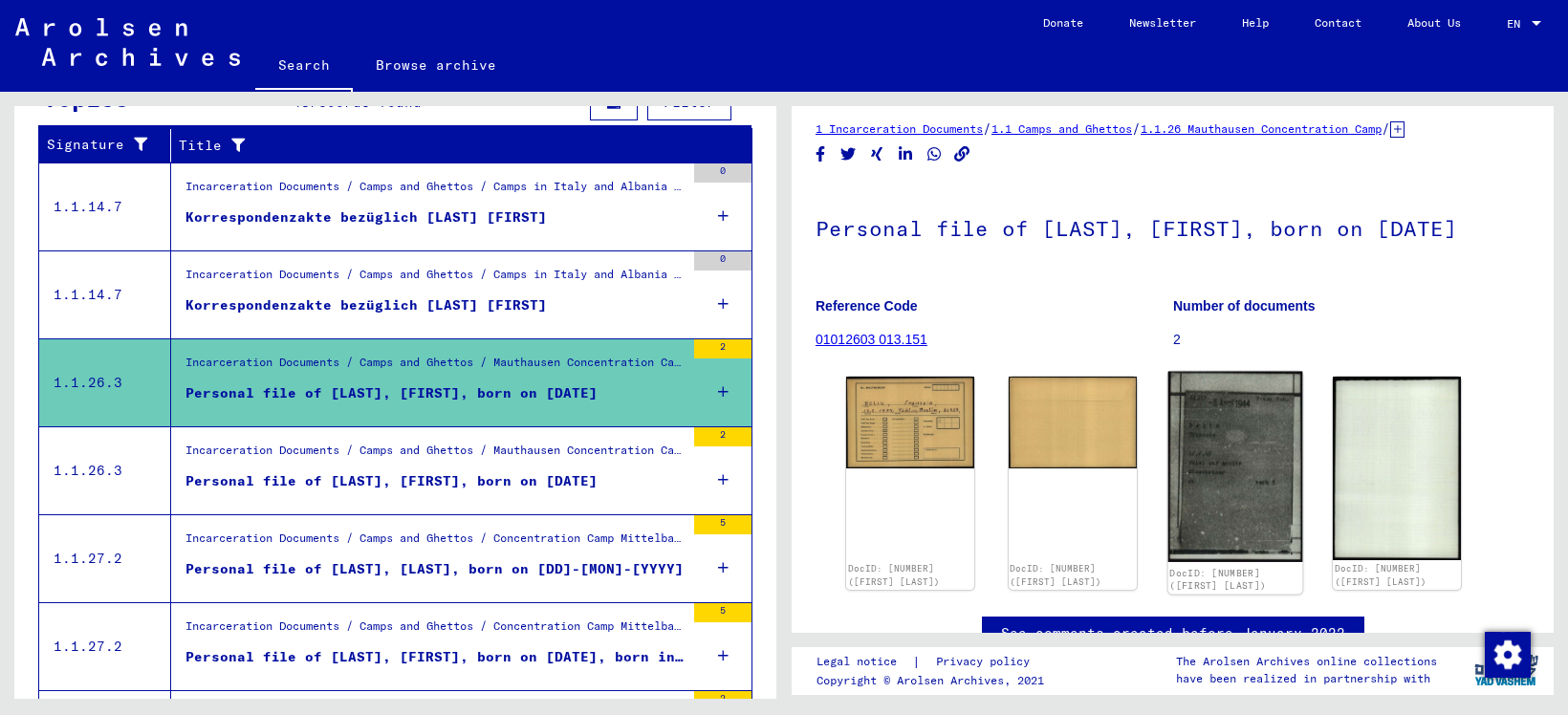 click 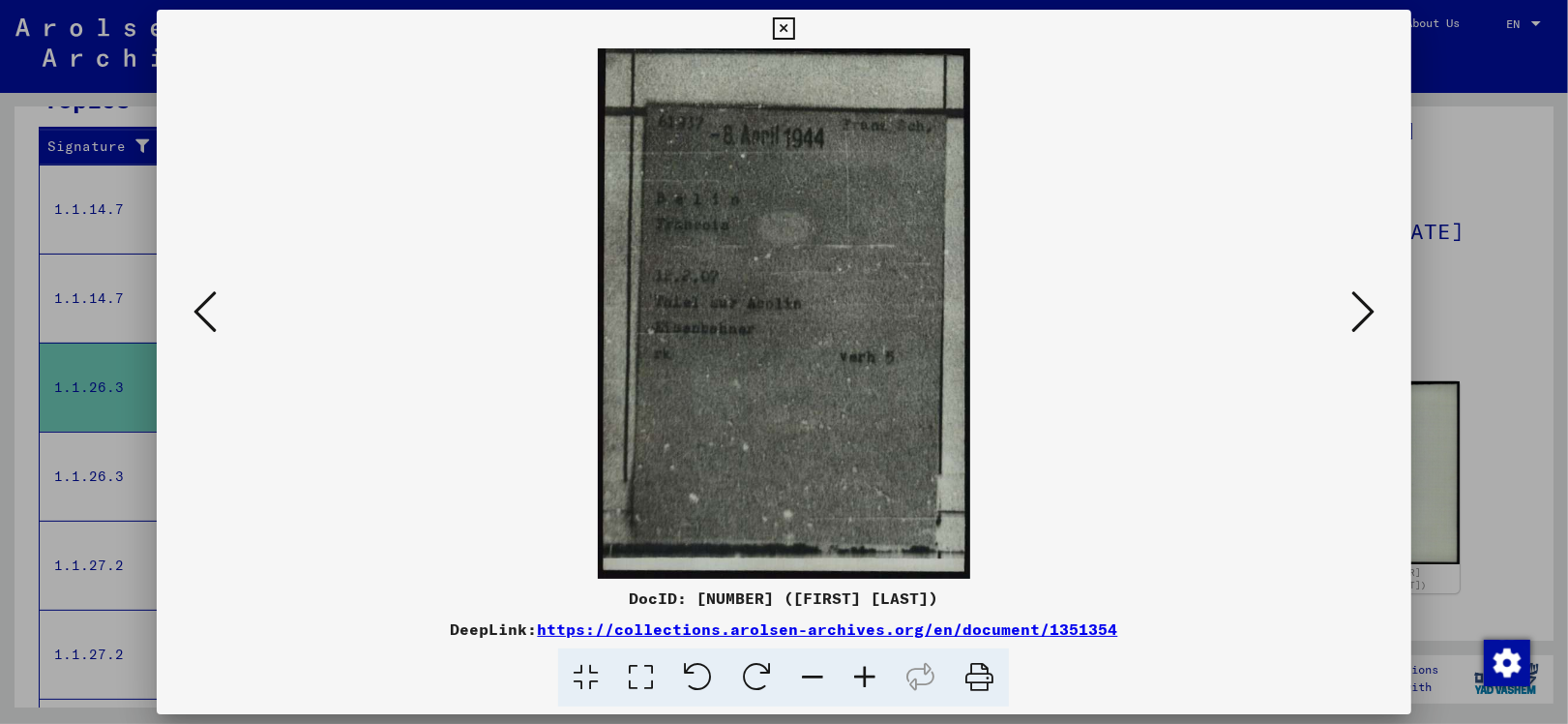 click on "https://collections.arolsen-archives.org/en/document/1351354" at bounding box center [827, 629] 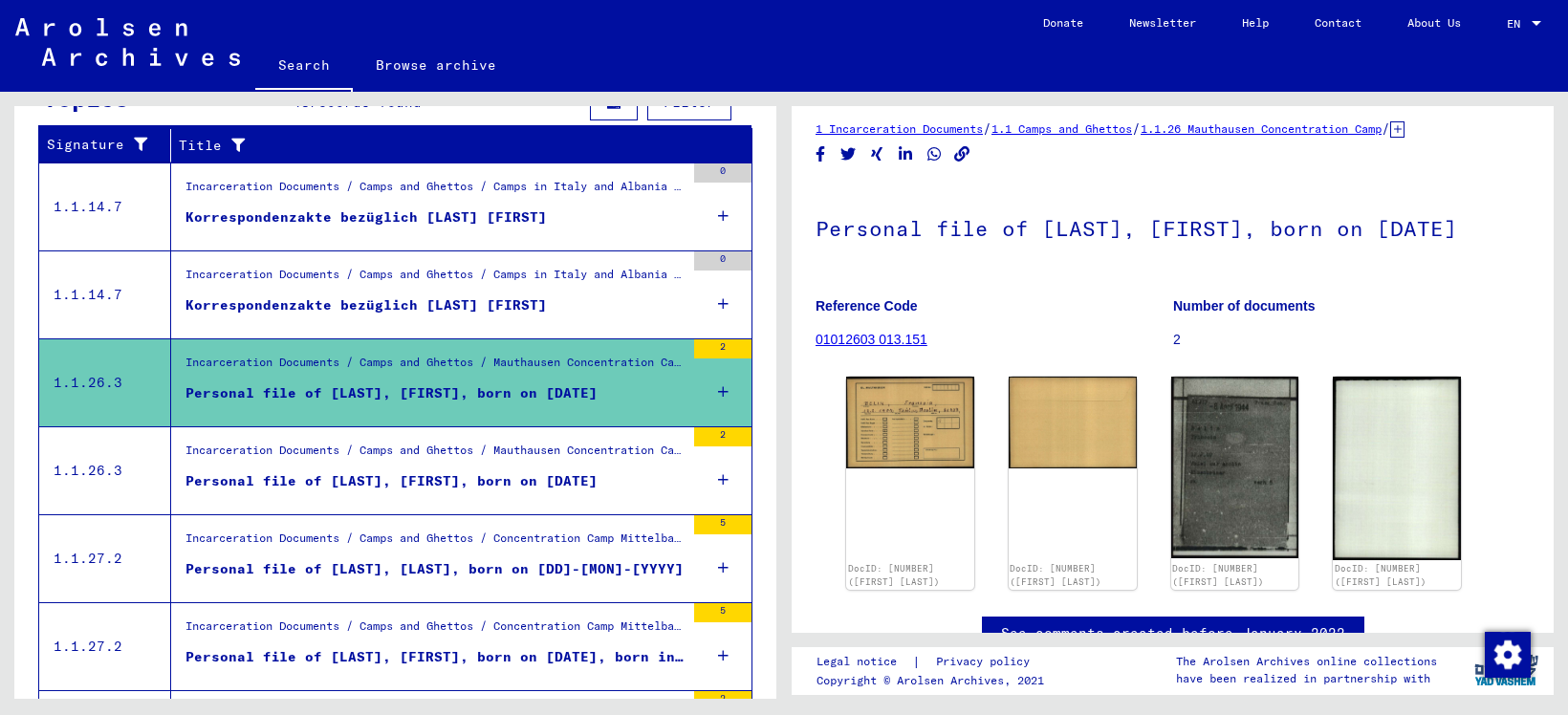click on "Personal file of [LAST], [FIRST], born on [DATE]" at bounding box center (435, 486) 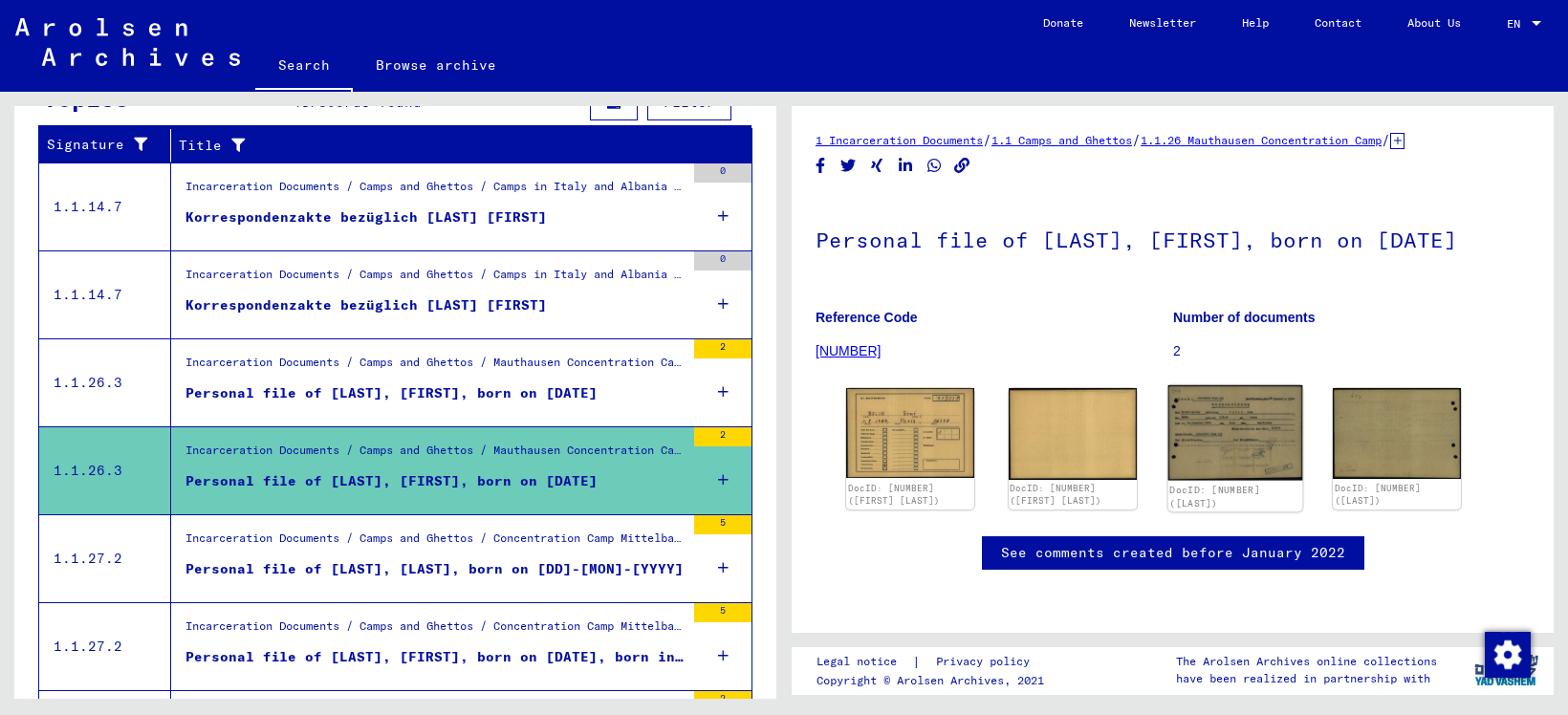 click 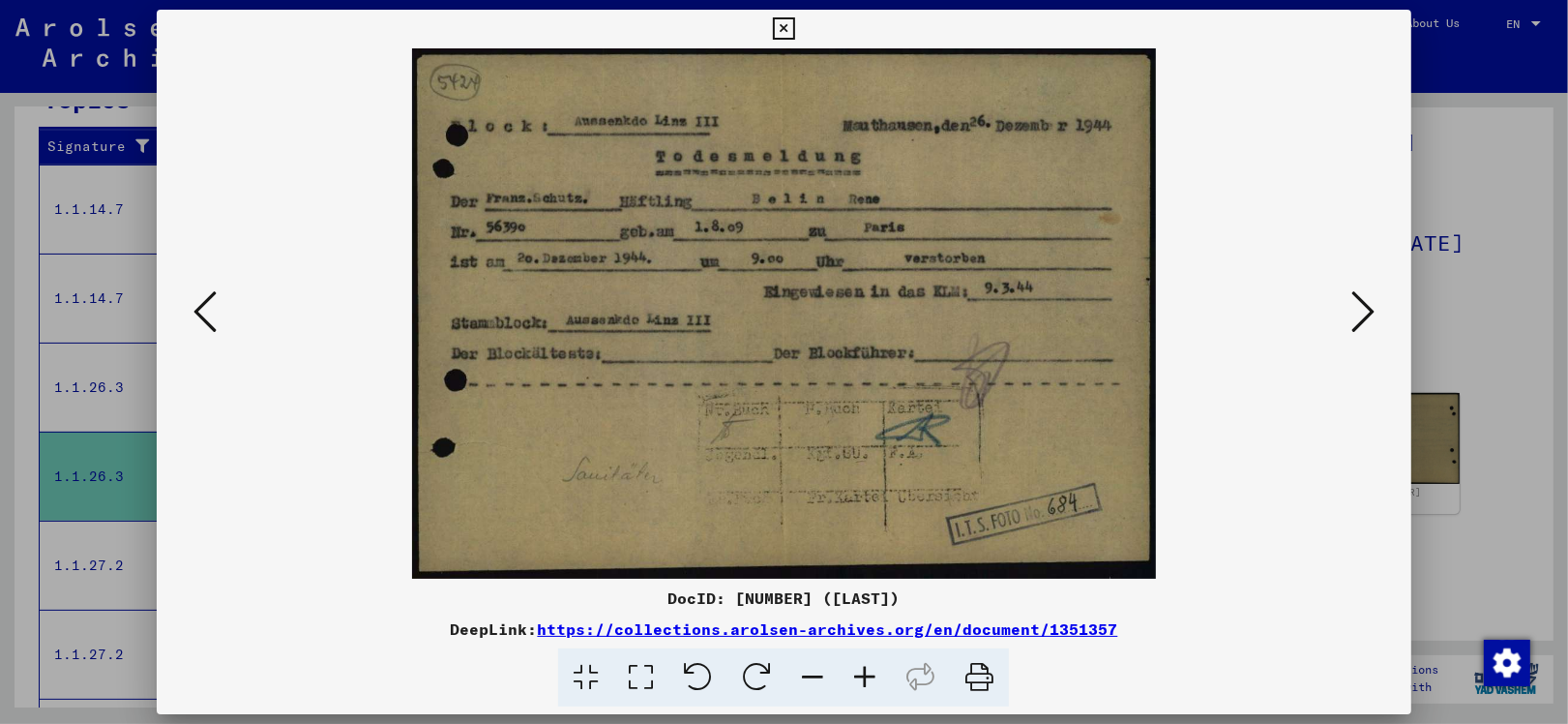 click at bounding box center [1363, 312] 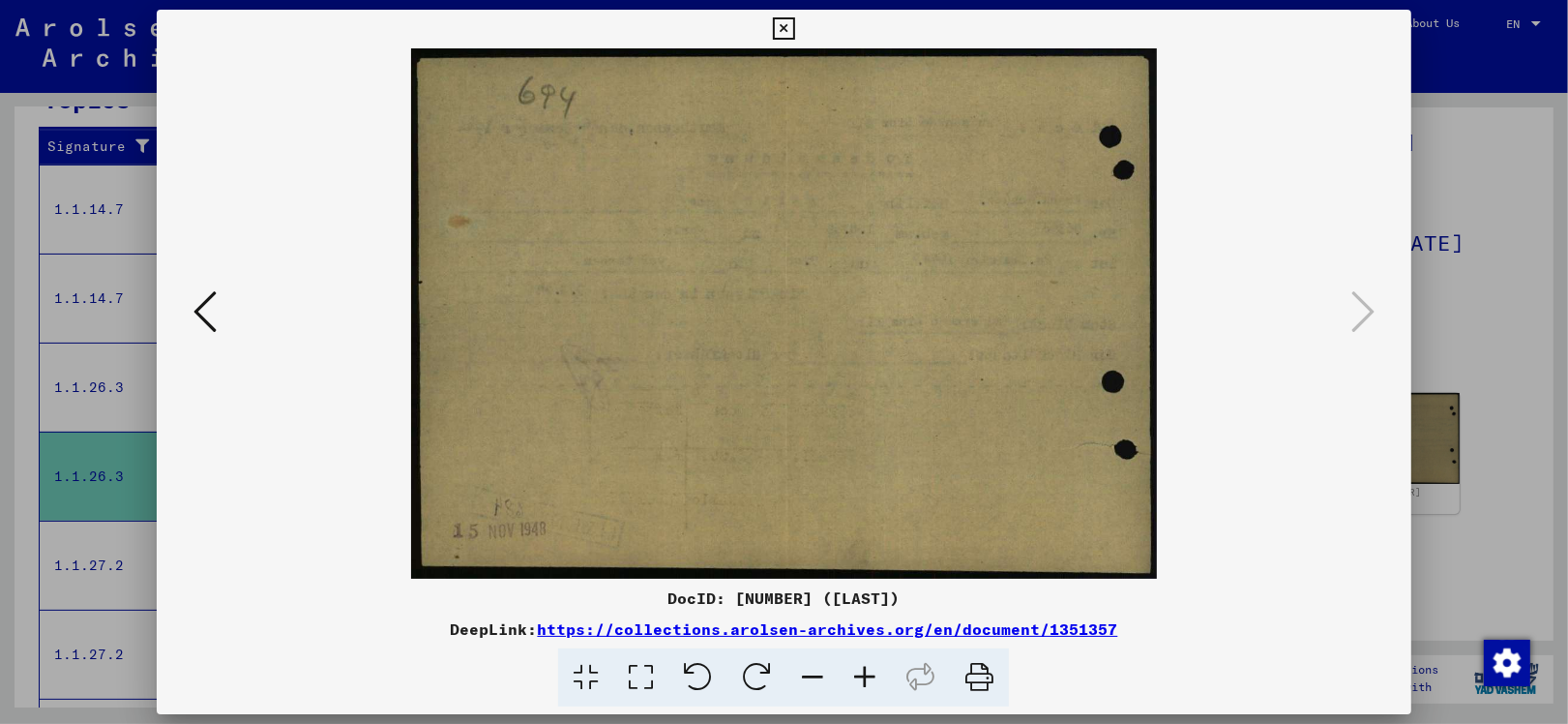 click at bounding box center (205, 312) 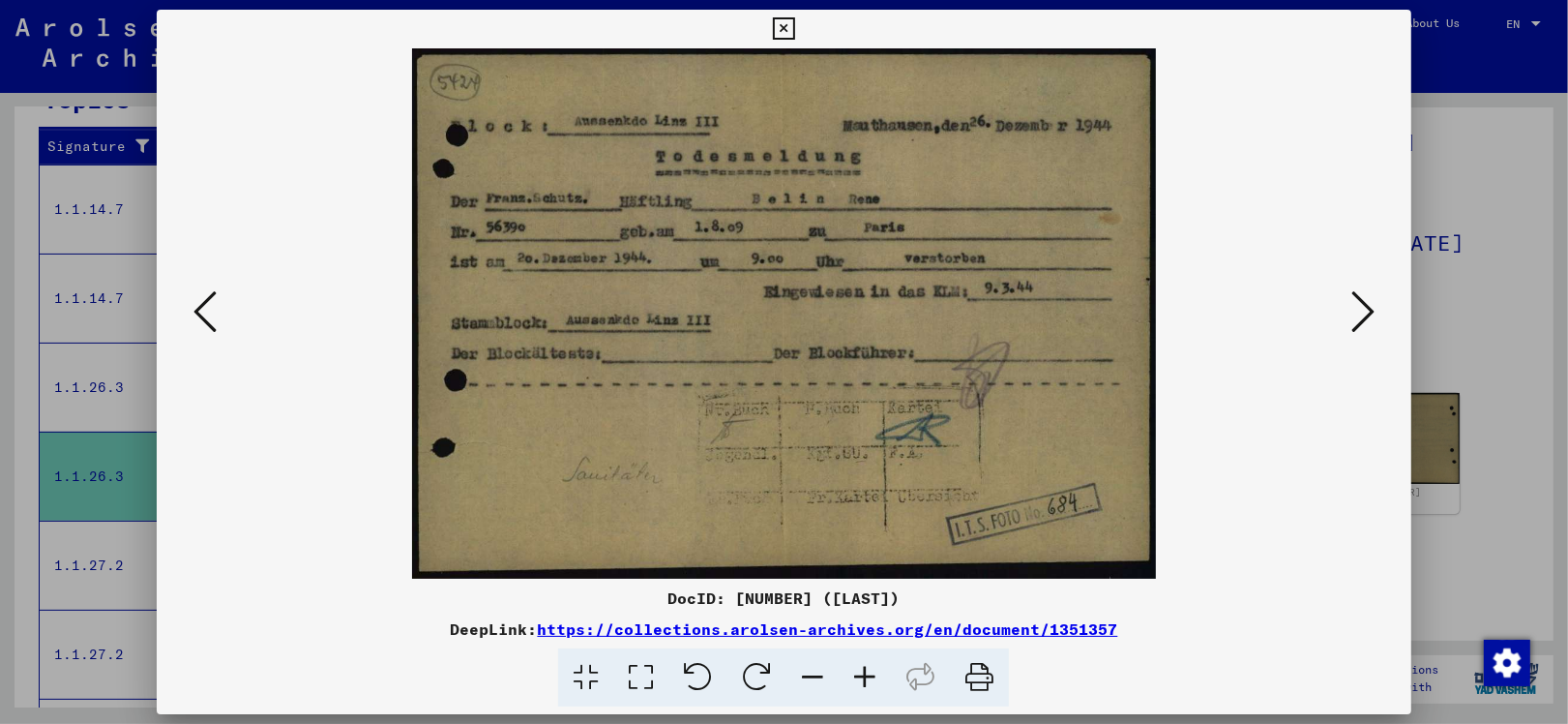 click at bounding box center [205, 312] 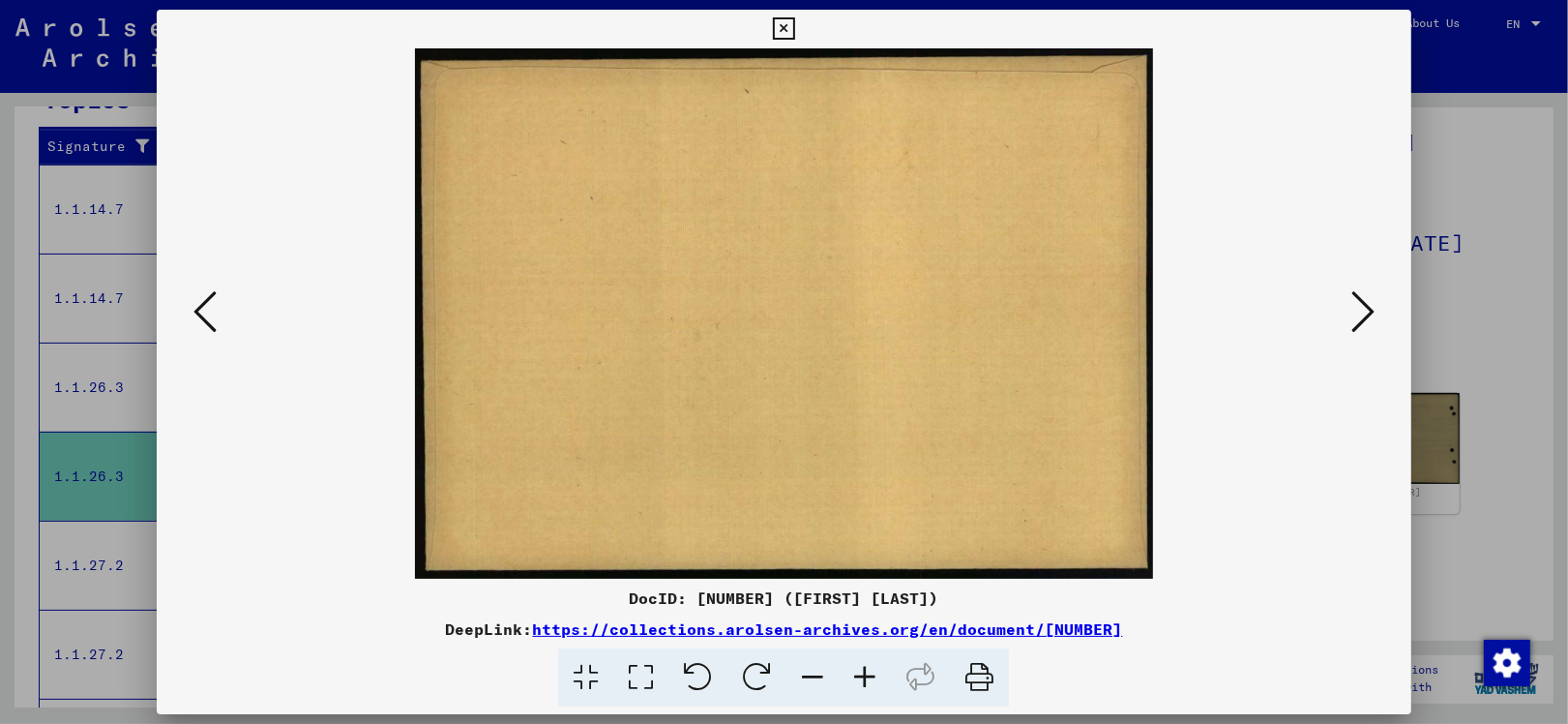 click at bounding box center [205, 312] 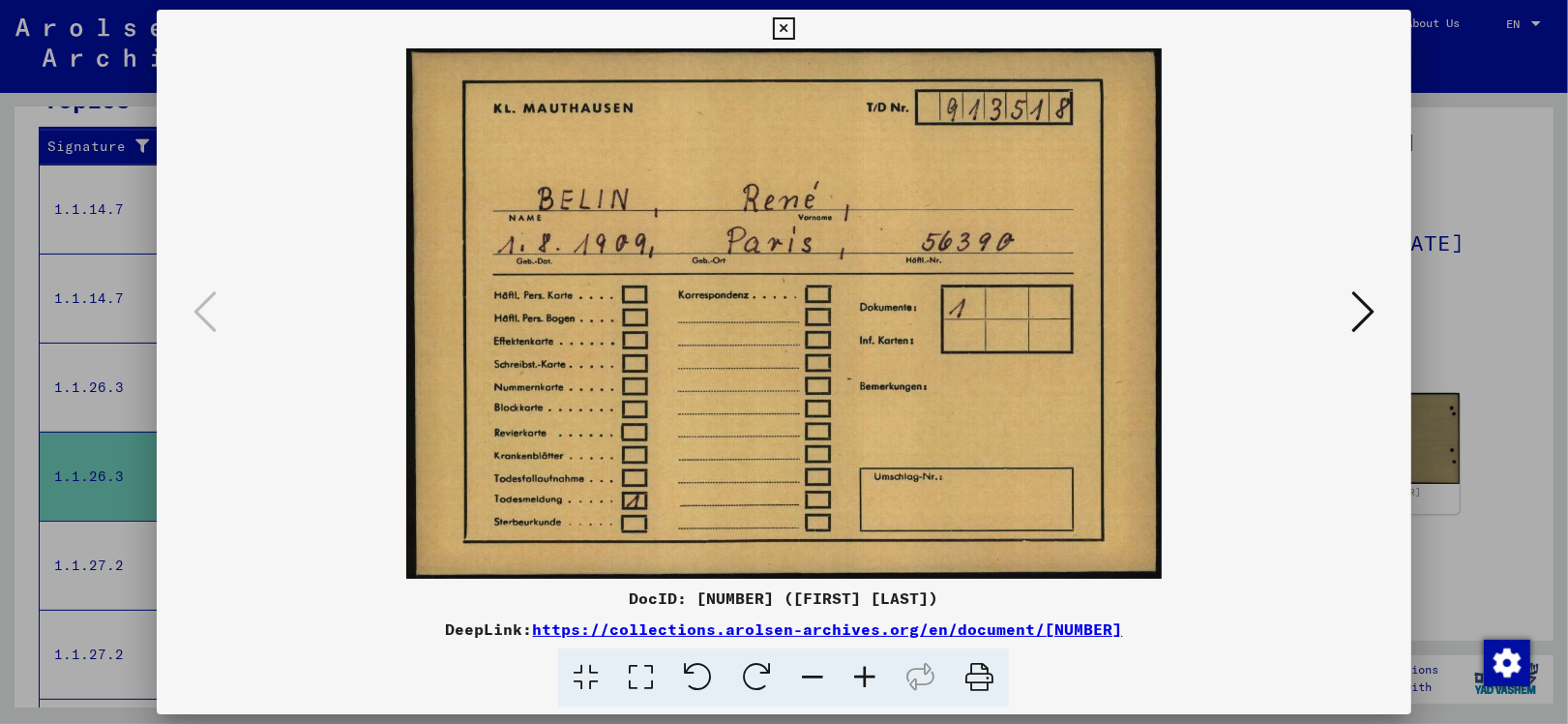 click at bounding box center (784, 362) 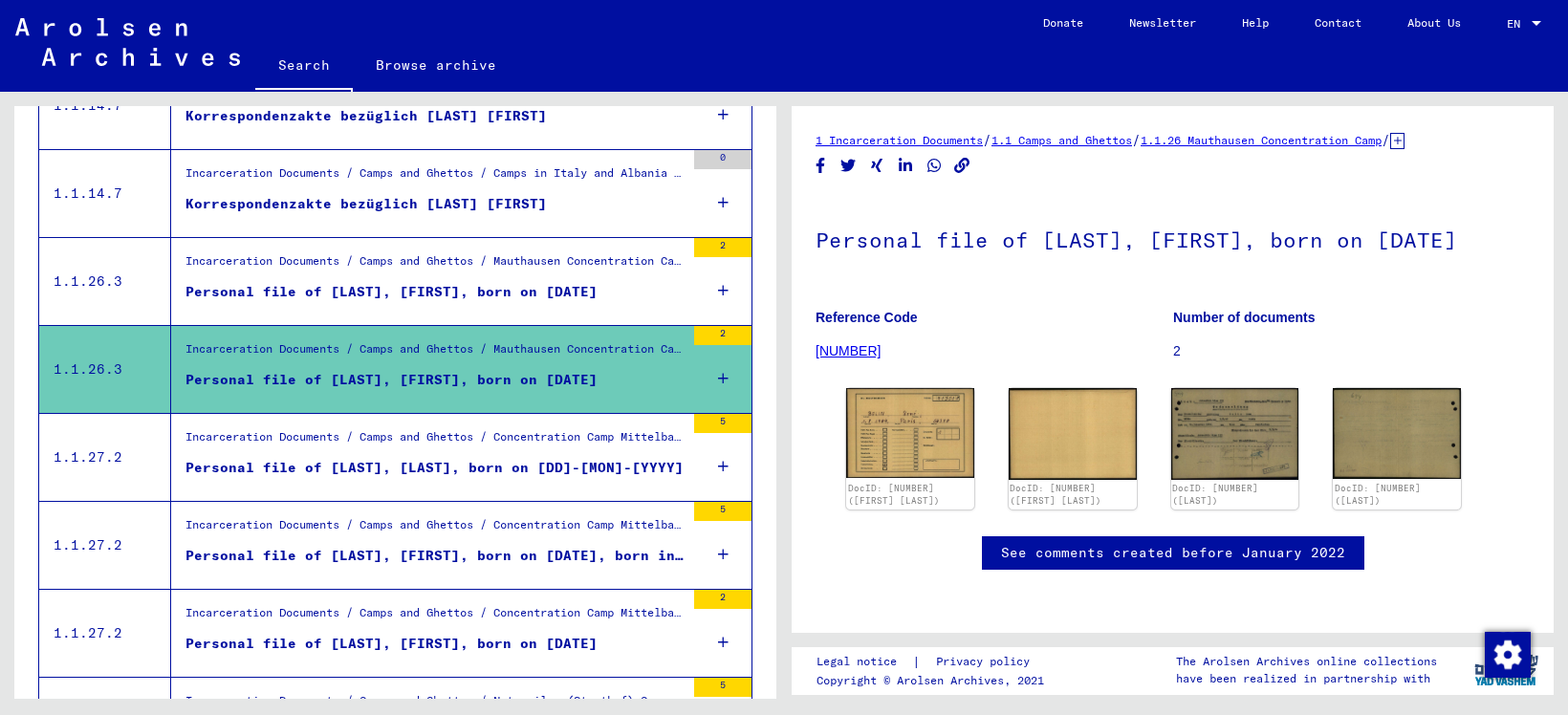 scroll, scrollTop: 607, scrollLeft: 0, axis: vertical 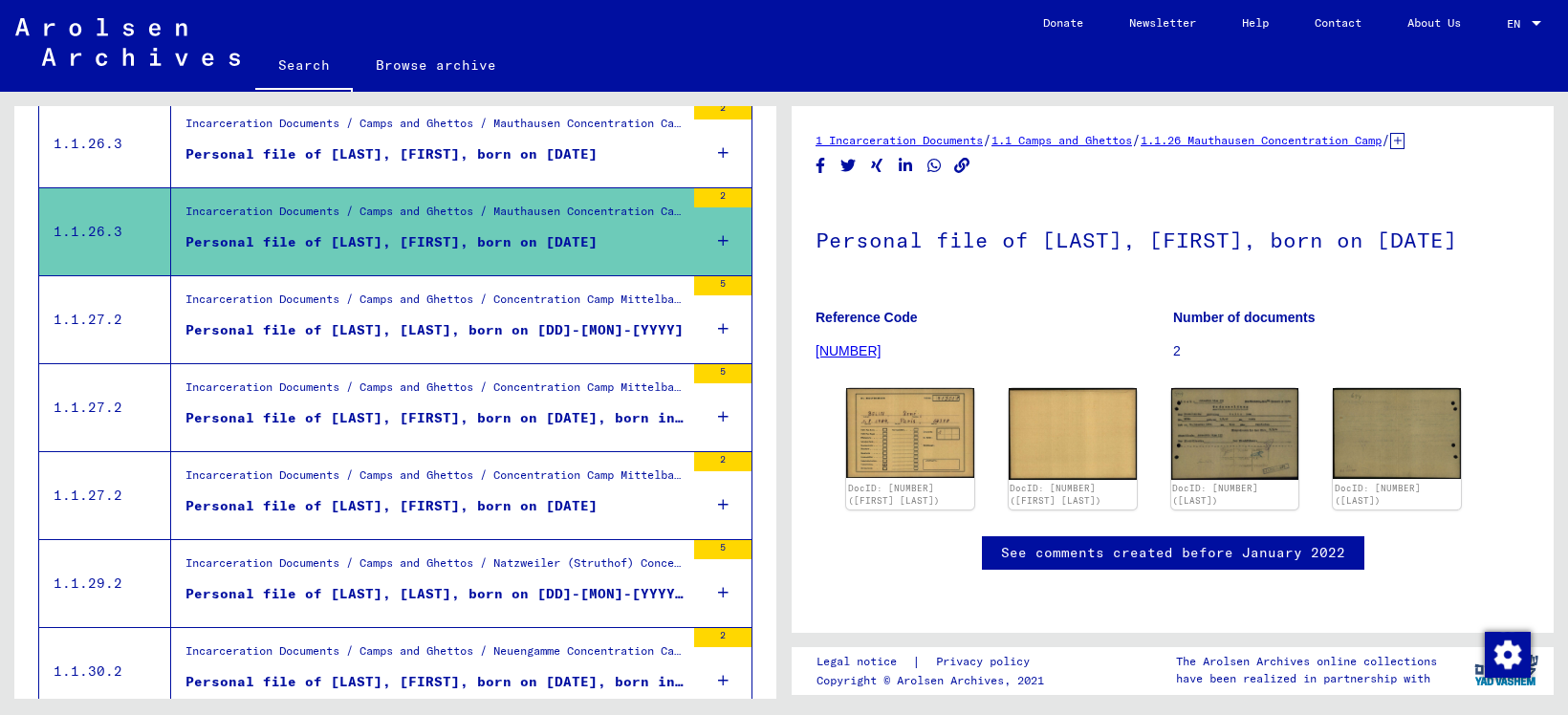 click on "Personal file of [LAST], [LAST], born on [DD]-[MON]-[YYYY]" at bounding box center (435, 335) 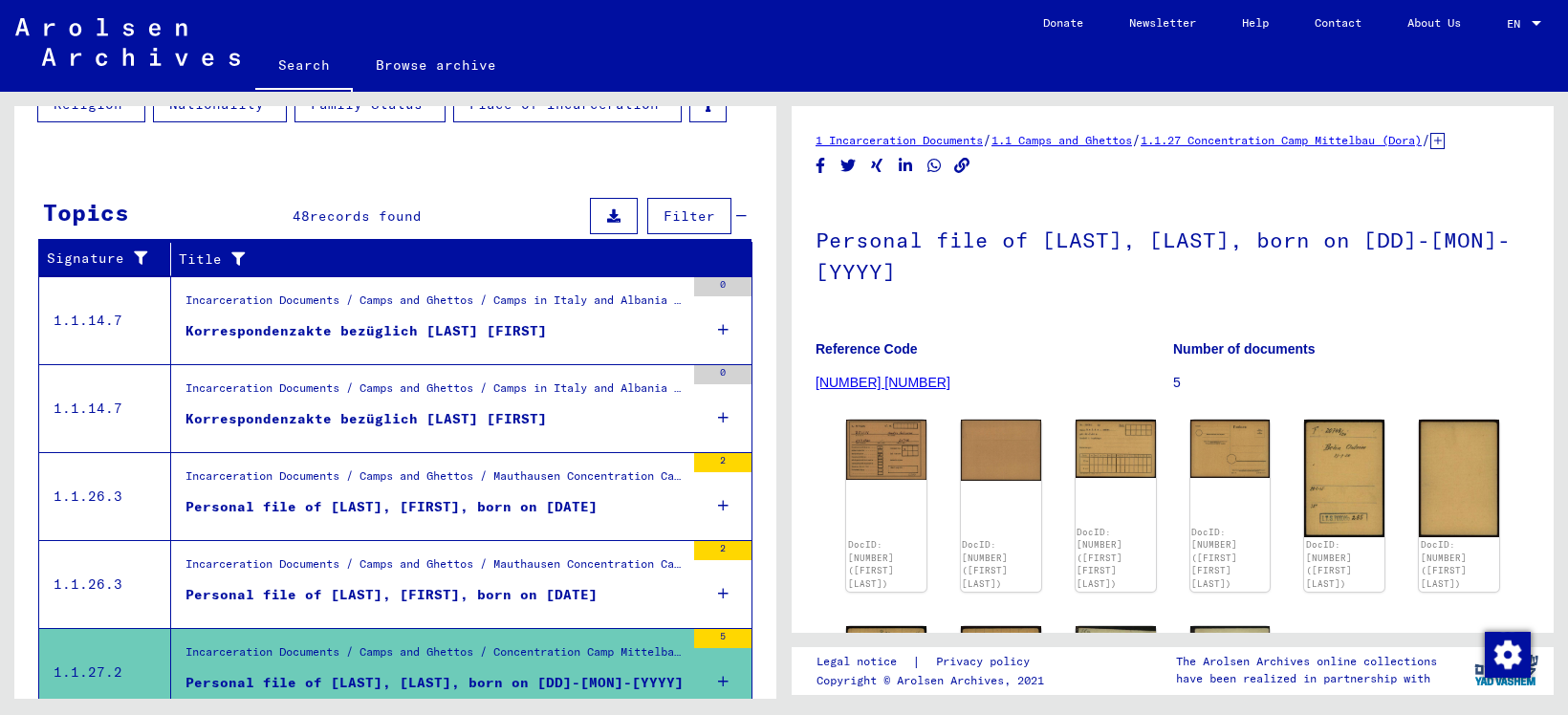scroll, scrollTop: 249, scrollLeft: 0, axis: vertical 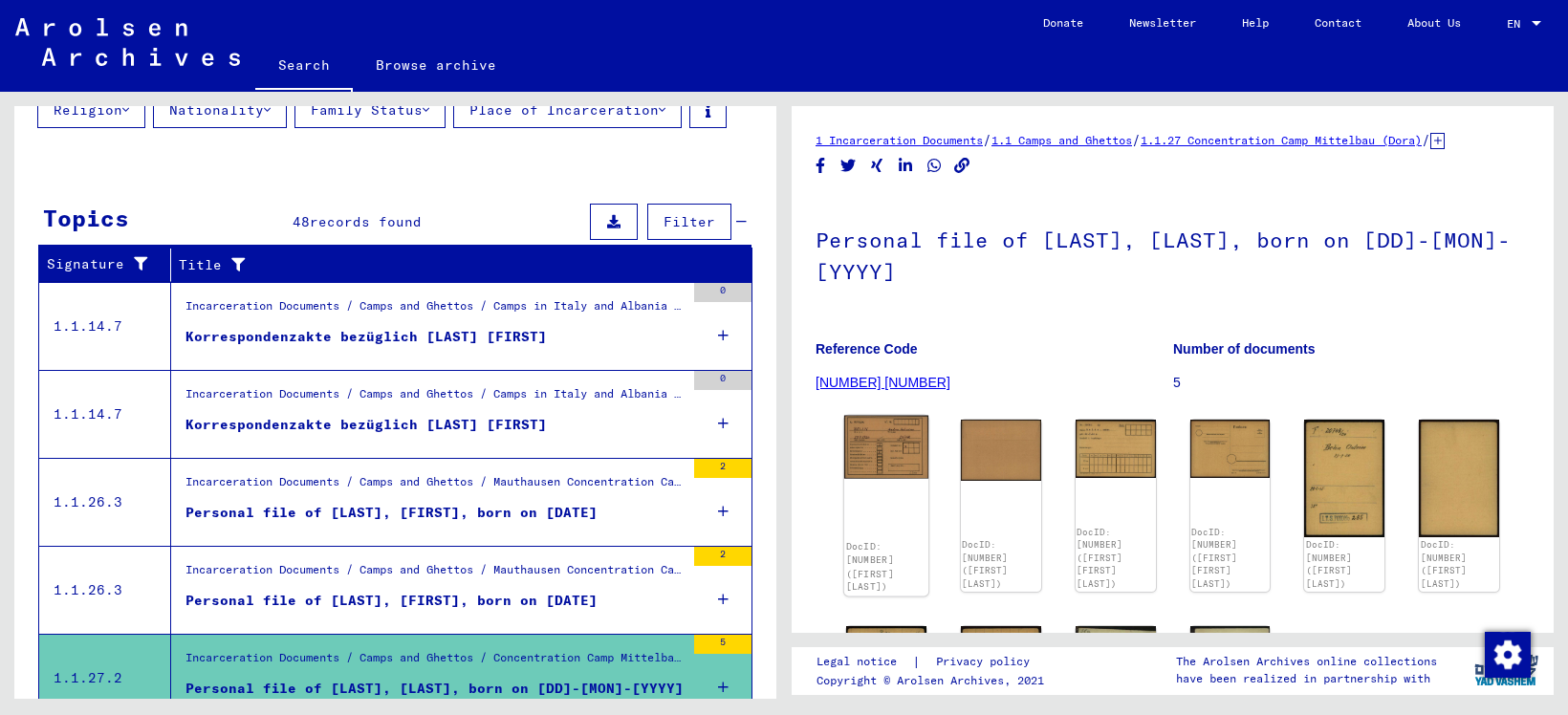 click on "DocID: [NUMBER] ([FIRST] [LAST])" 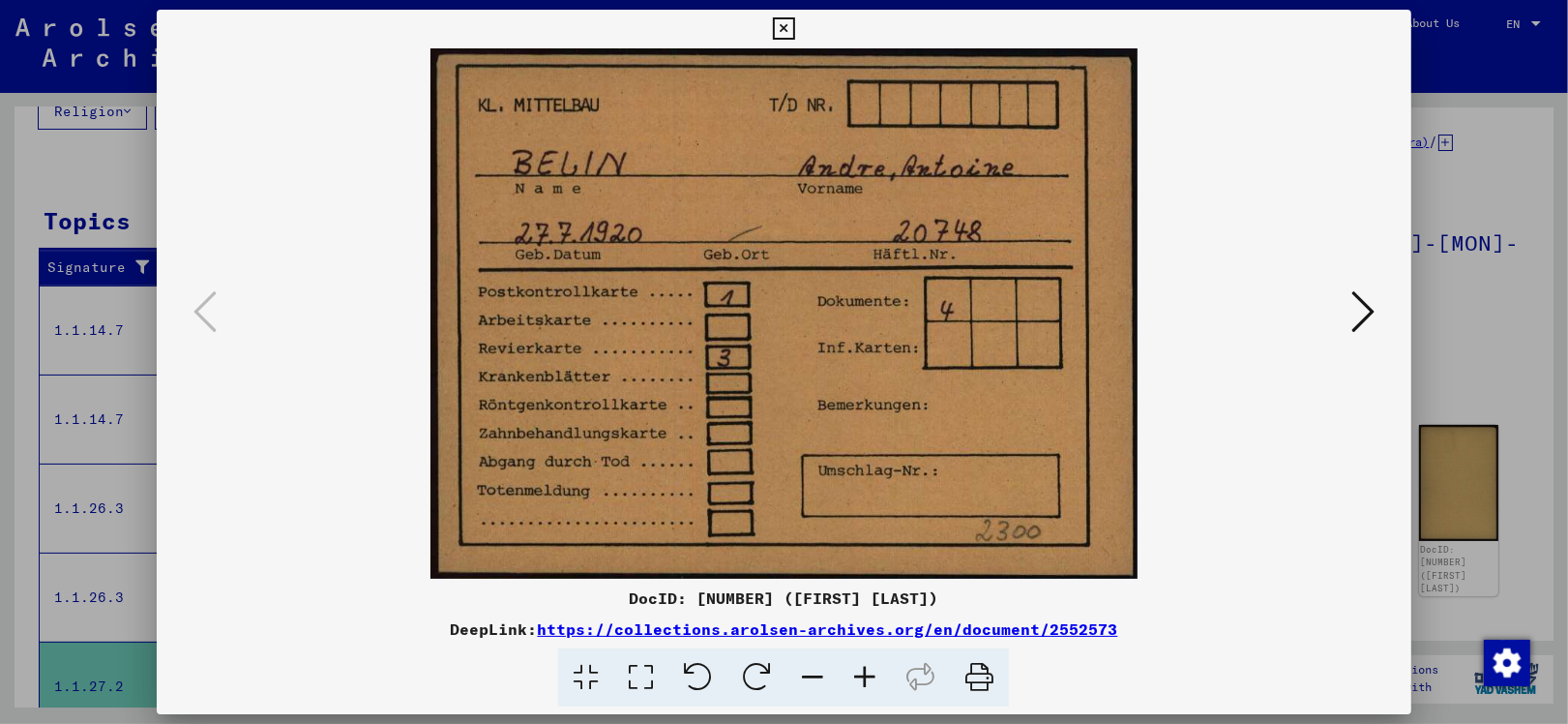 click at bounding box center (1363, 312) 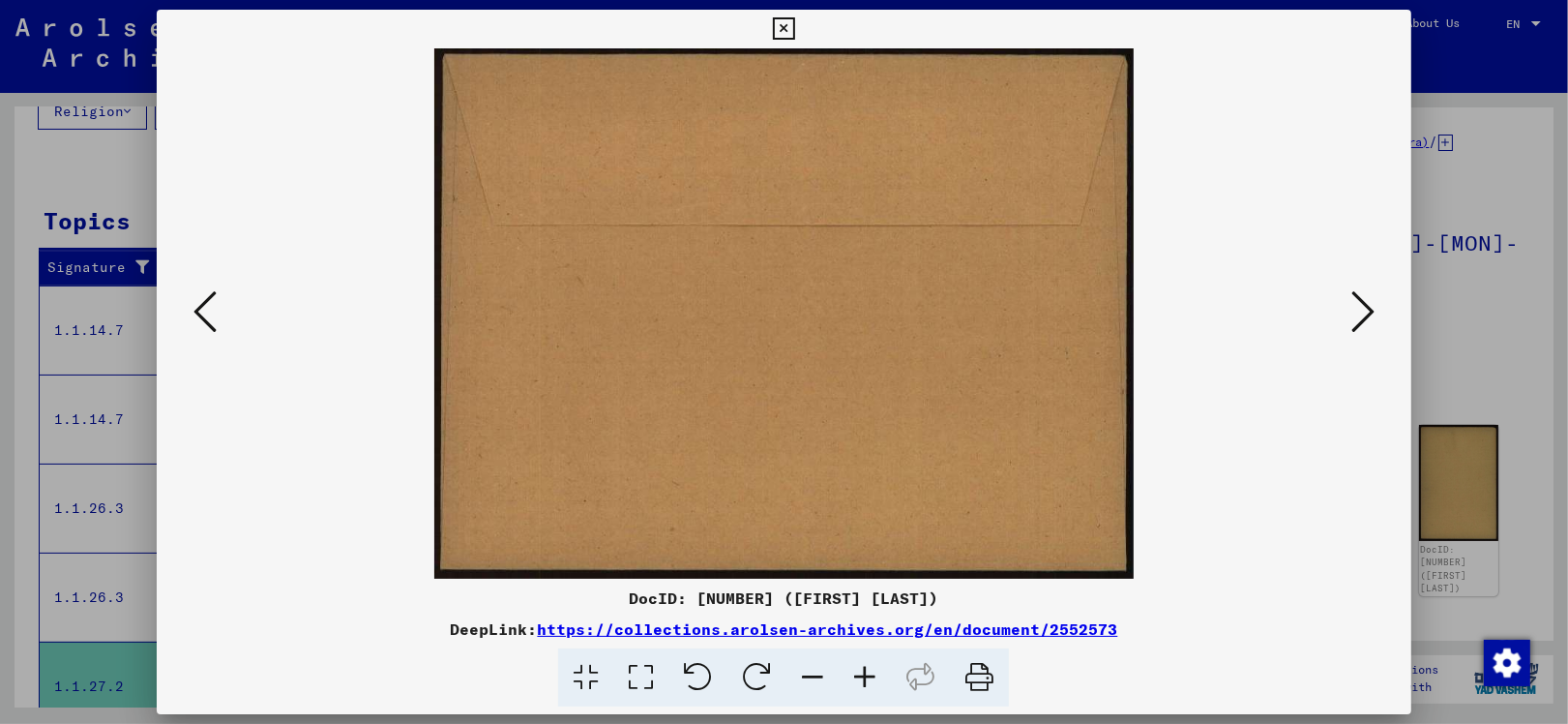 click at bounding box center [1363, 312] 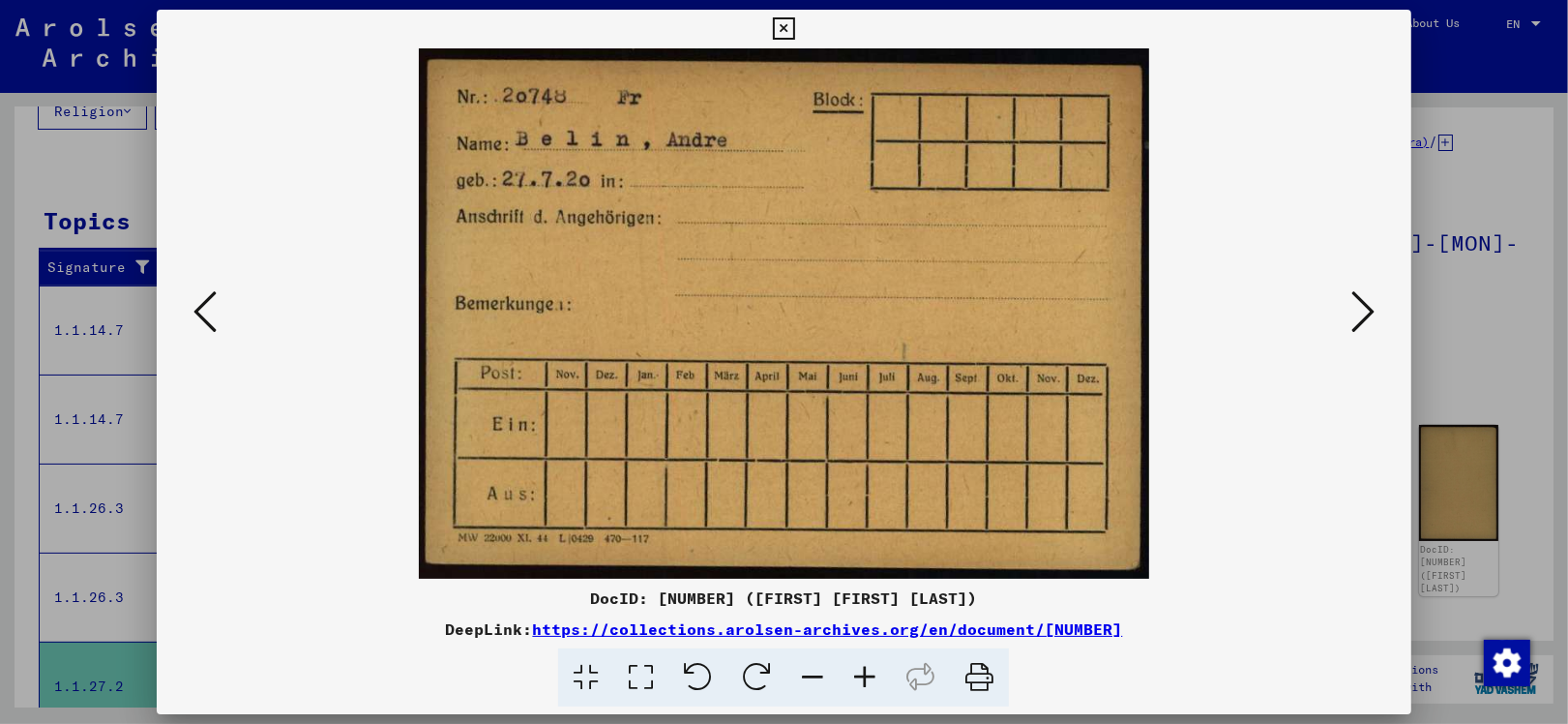 click at bounding box center (1363, 312) 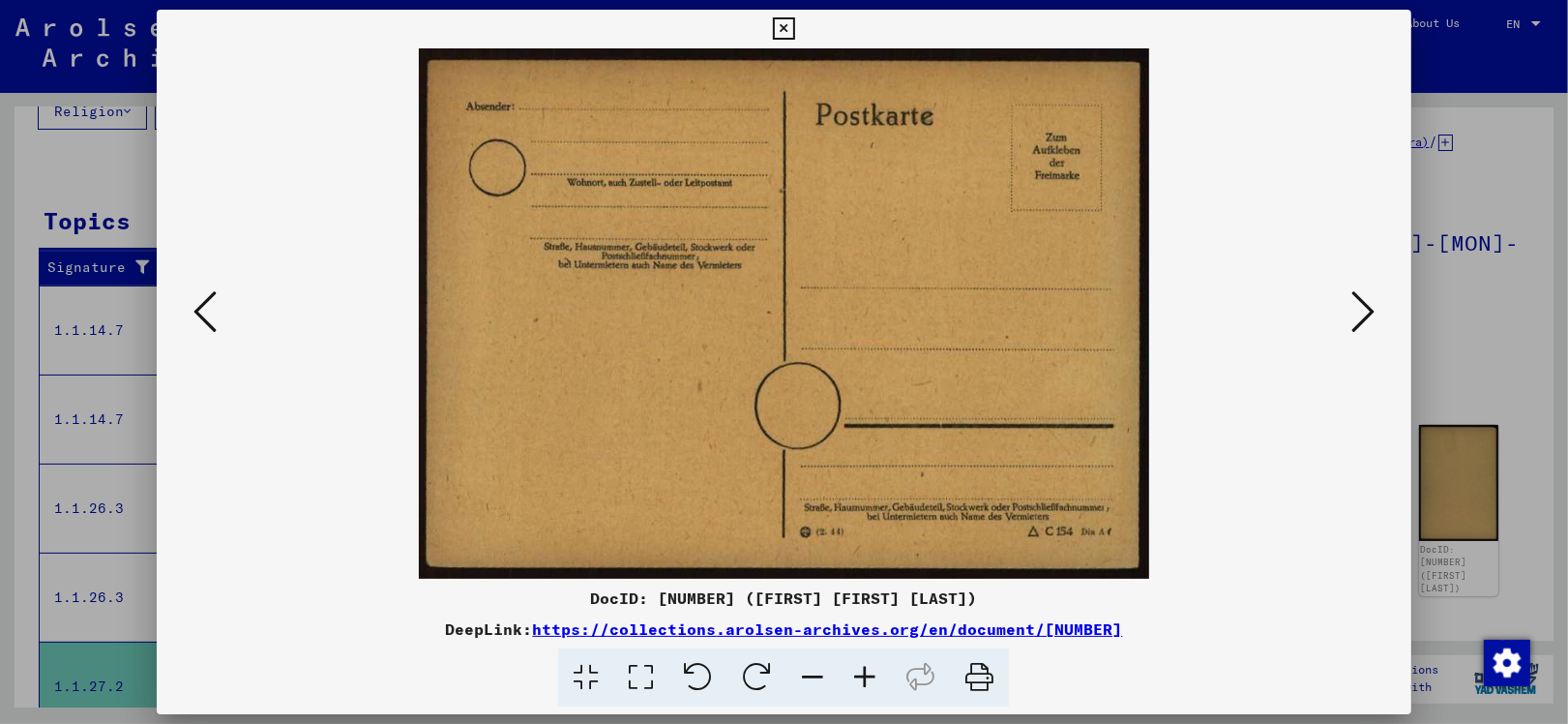 click at bounding box center (1363, 312) 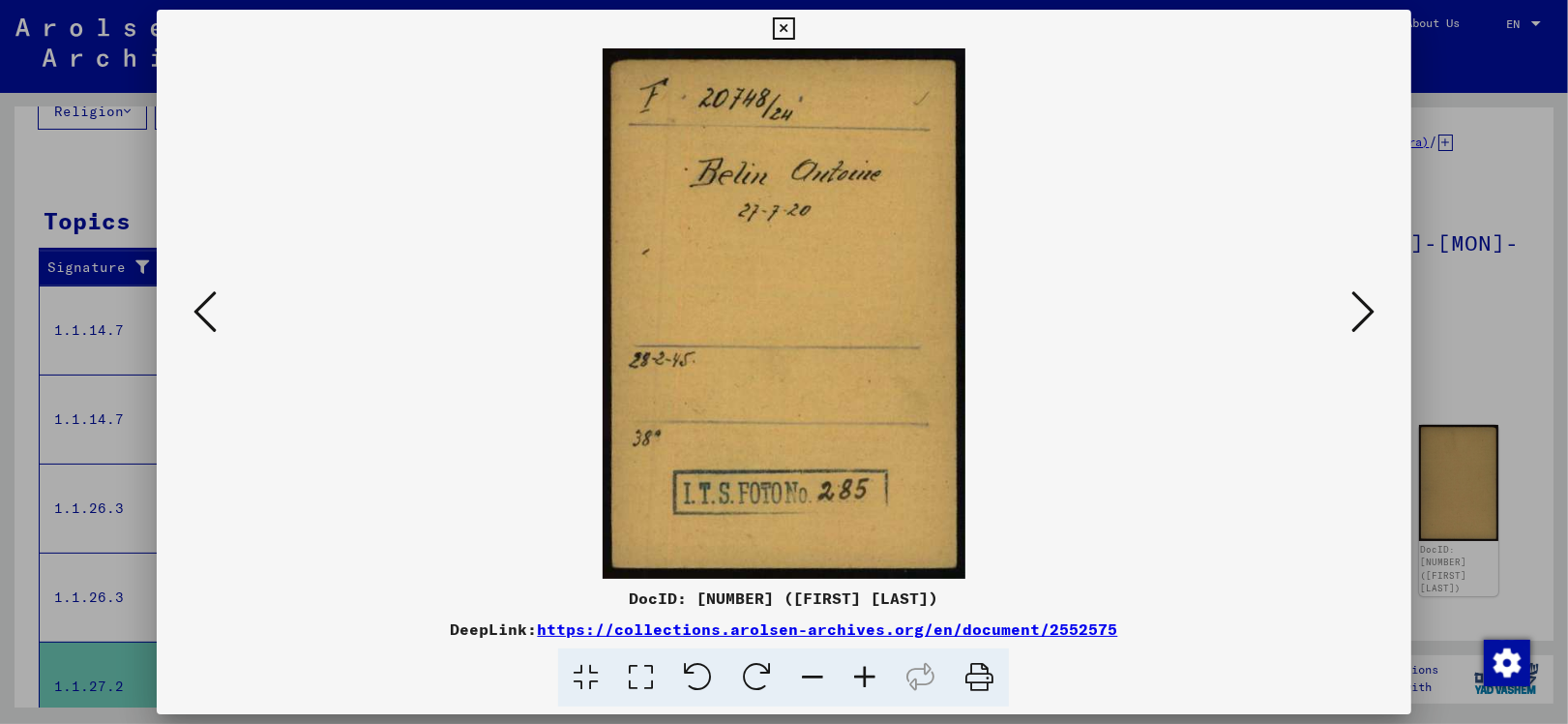 click at bounding box center [1363, 312] 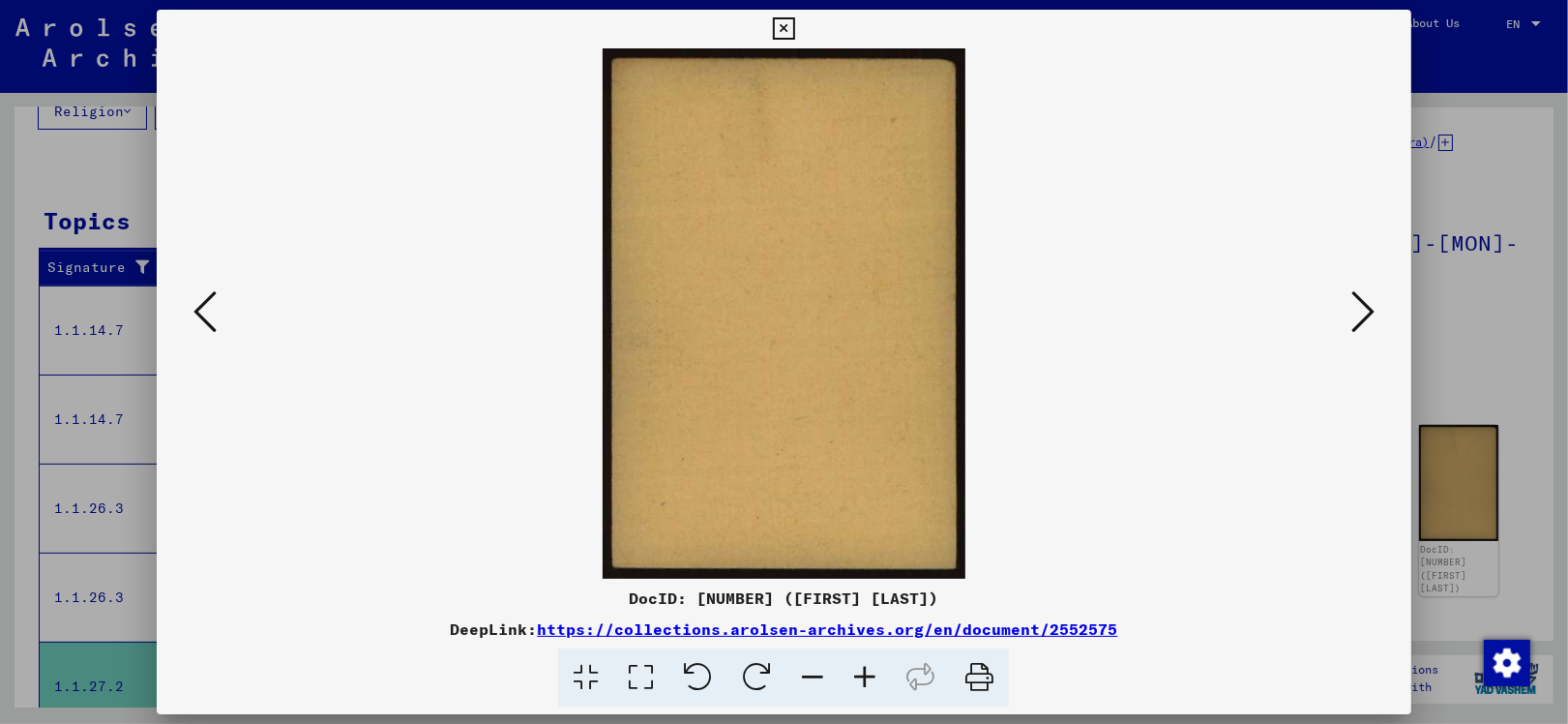 click at bounding box center [1363, 312] 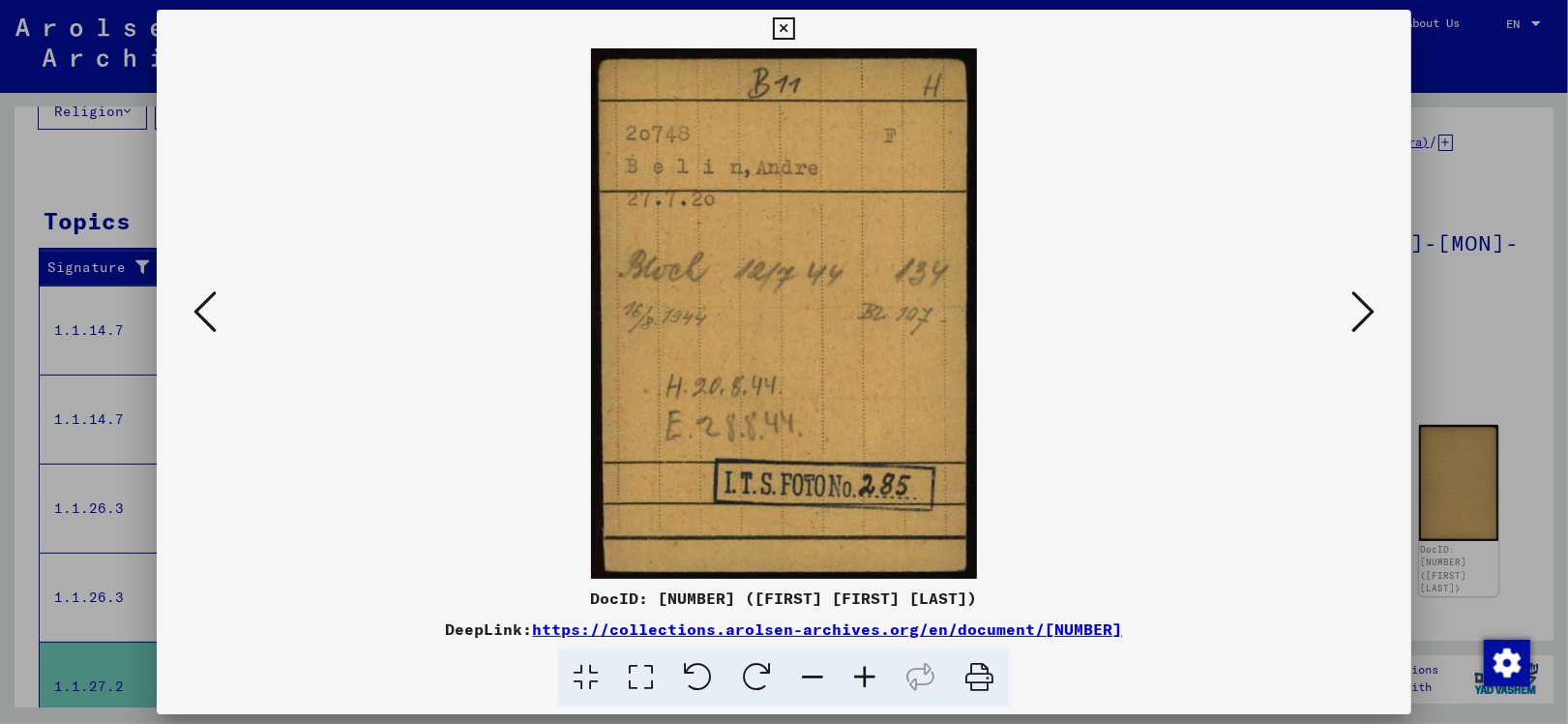 click at bounding box center [1363, 312] 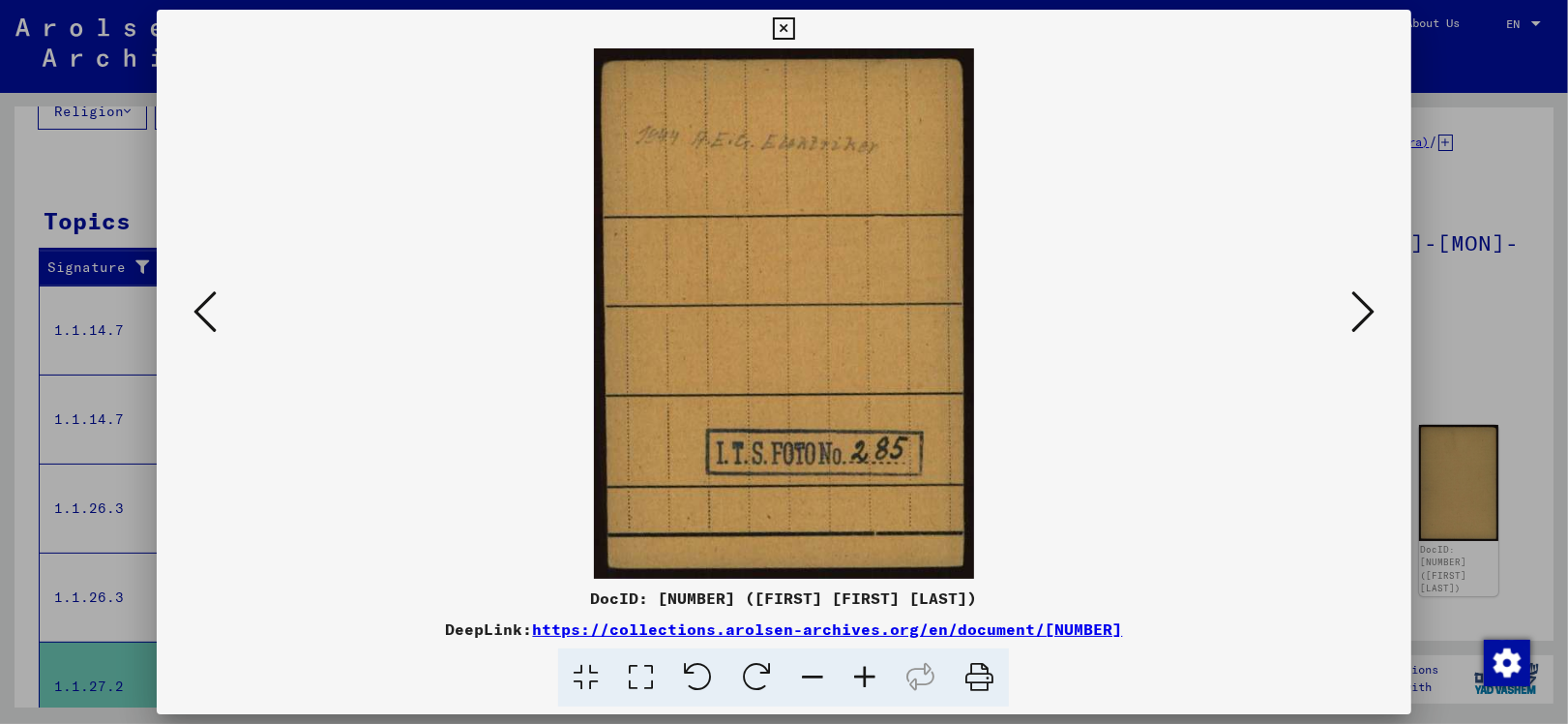 click at bounding box center (1363, 312) 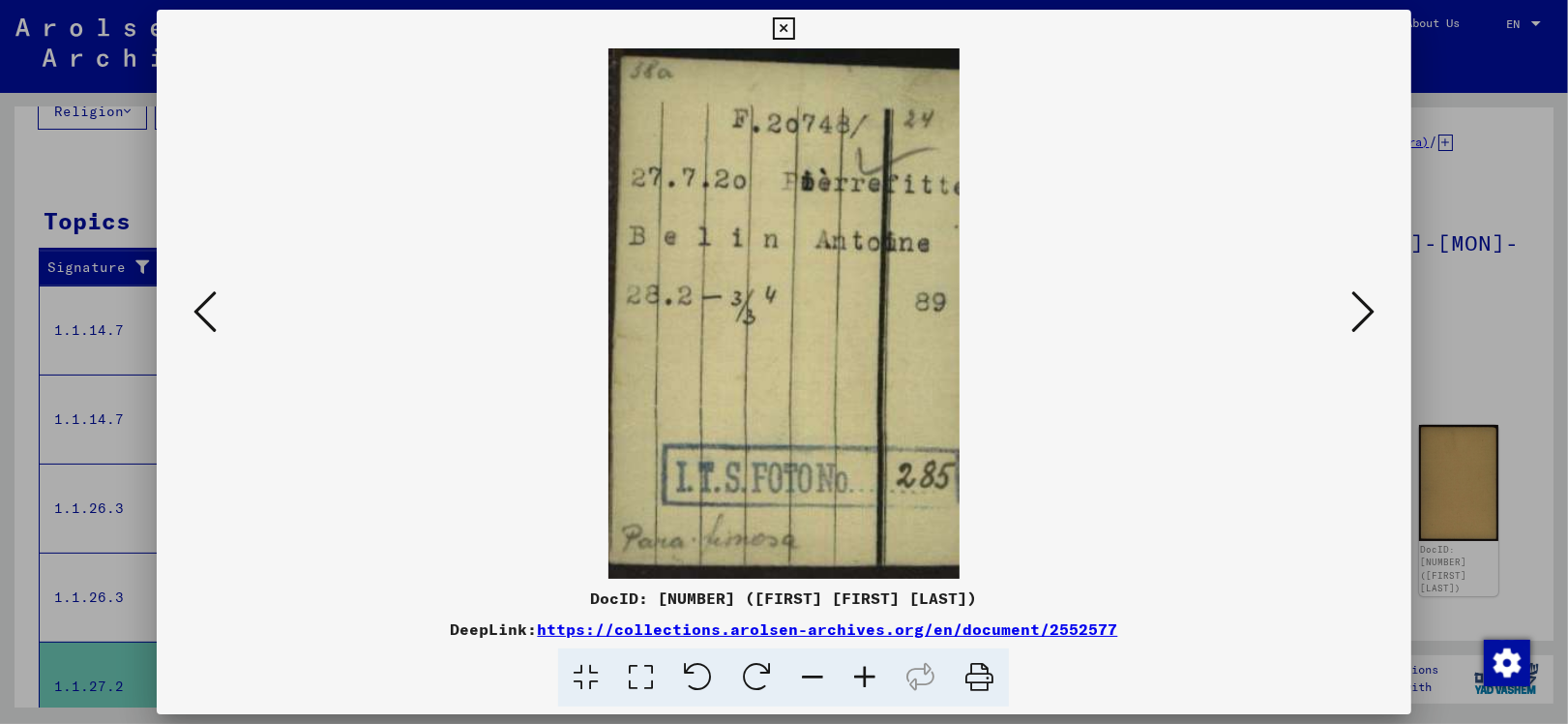 click at bounding box center [1363, 312] 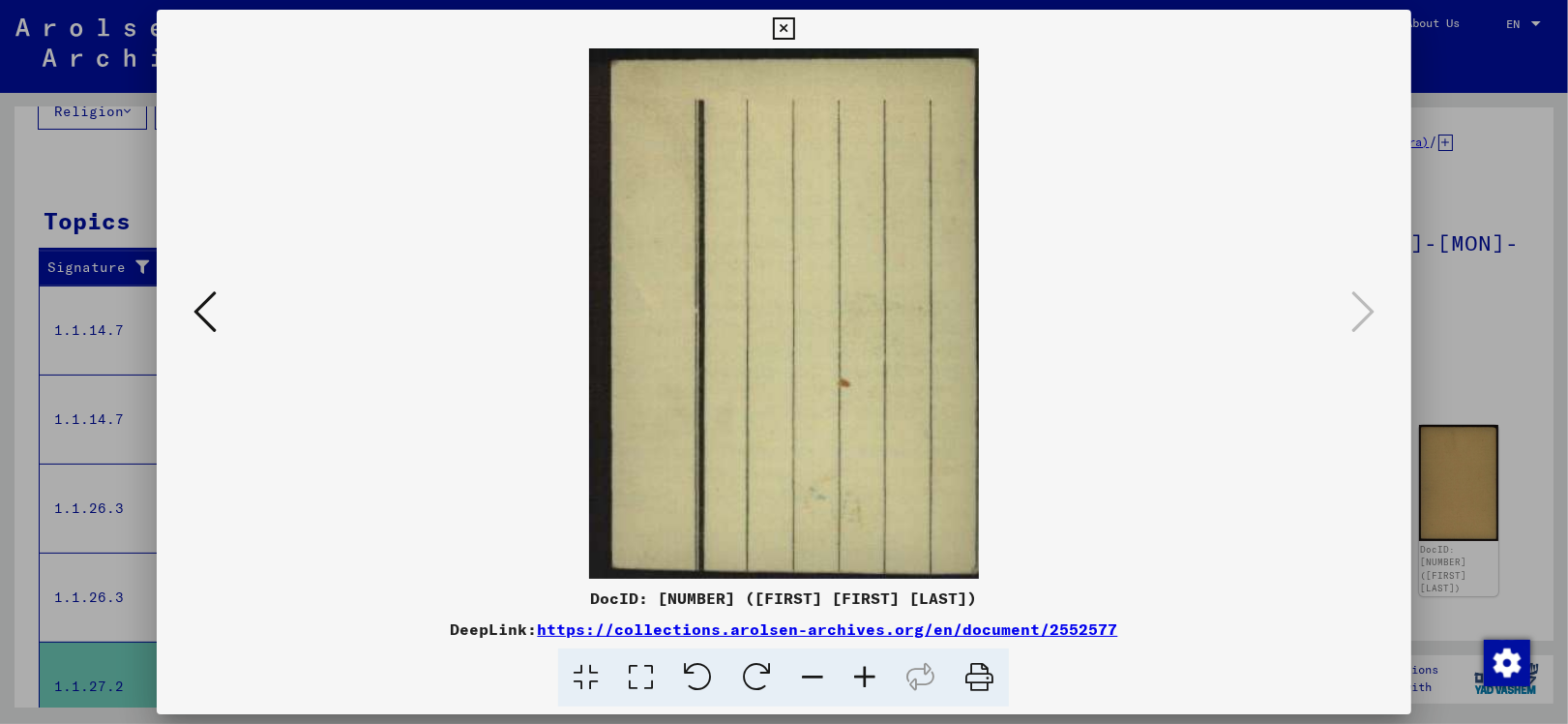 click at bounding box center [784, 362] 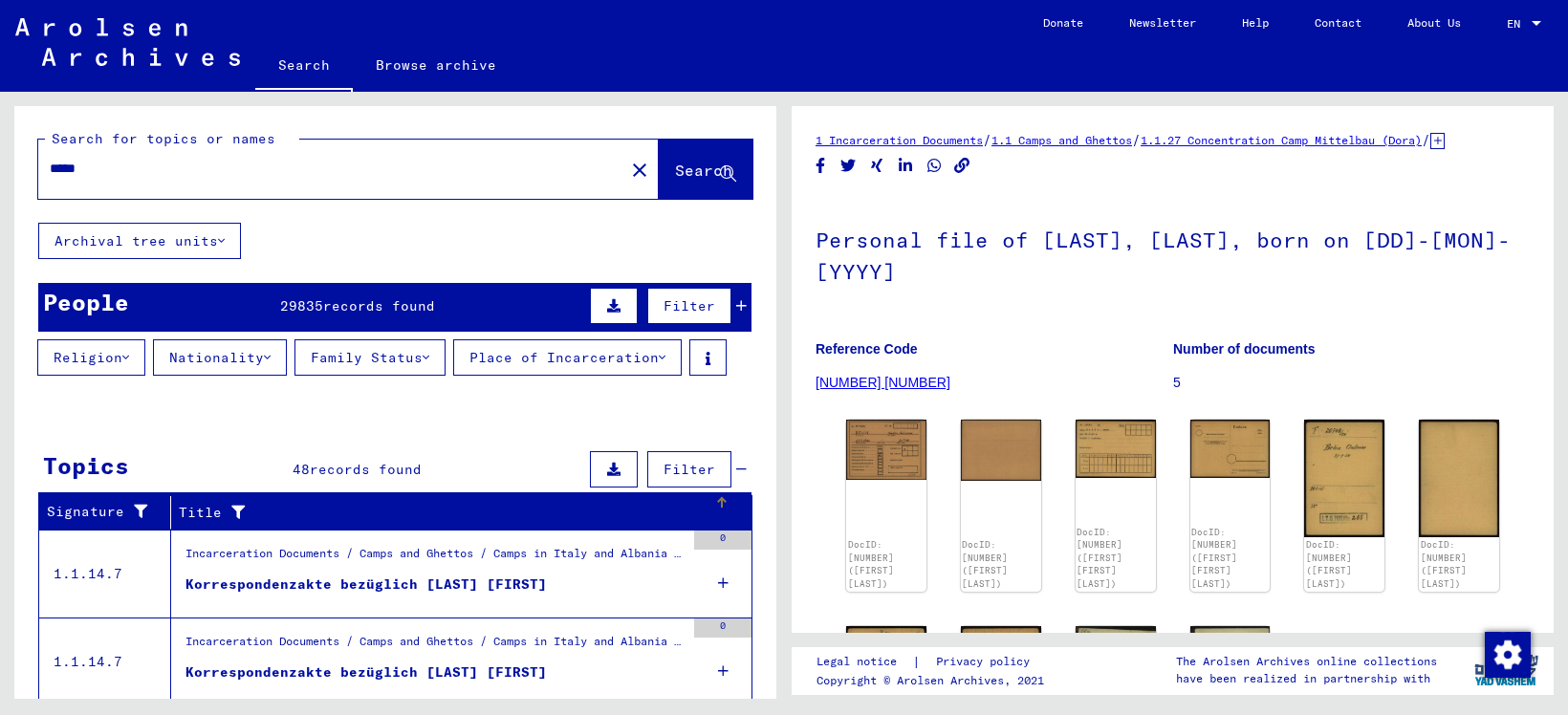 scroll, scrollTop: 0, scrollLeft: 0, axis: both 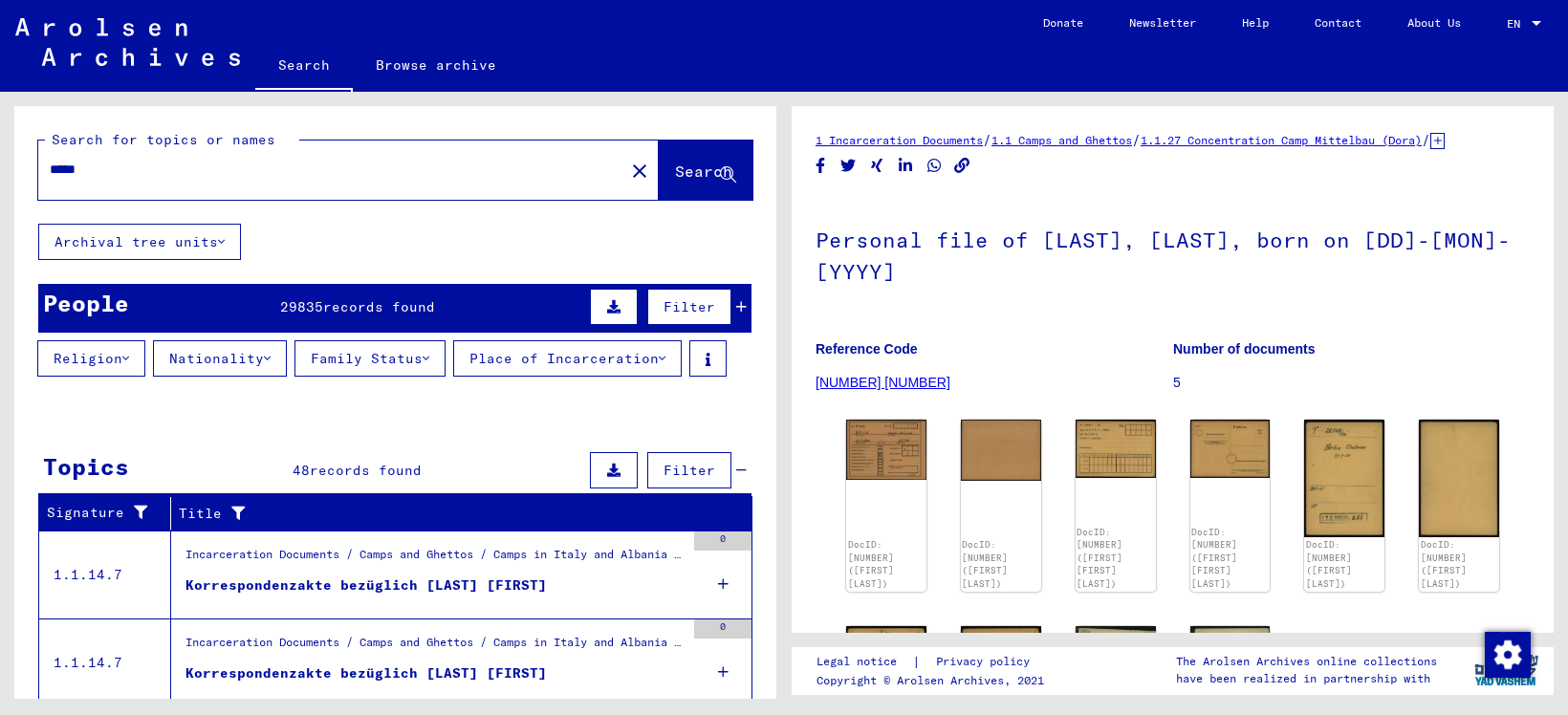 click on "People [NUMBER]  records found  Filter" at bounding box center [395, 308] 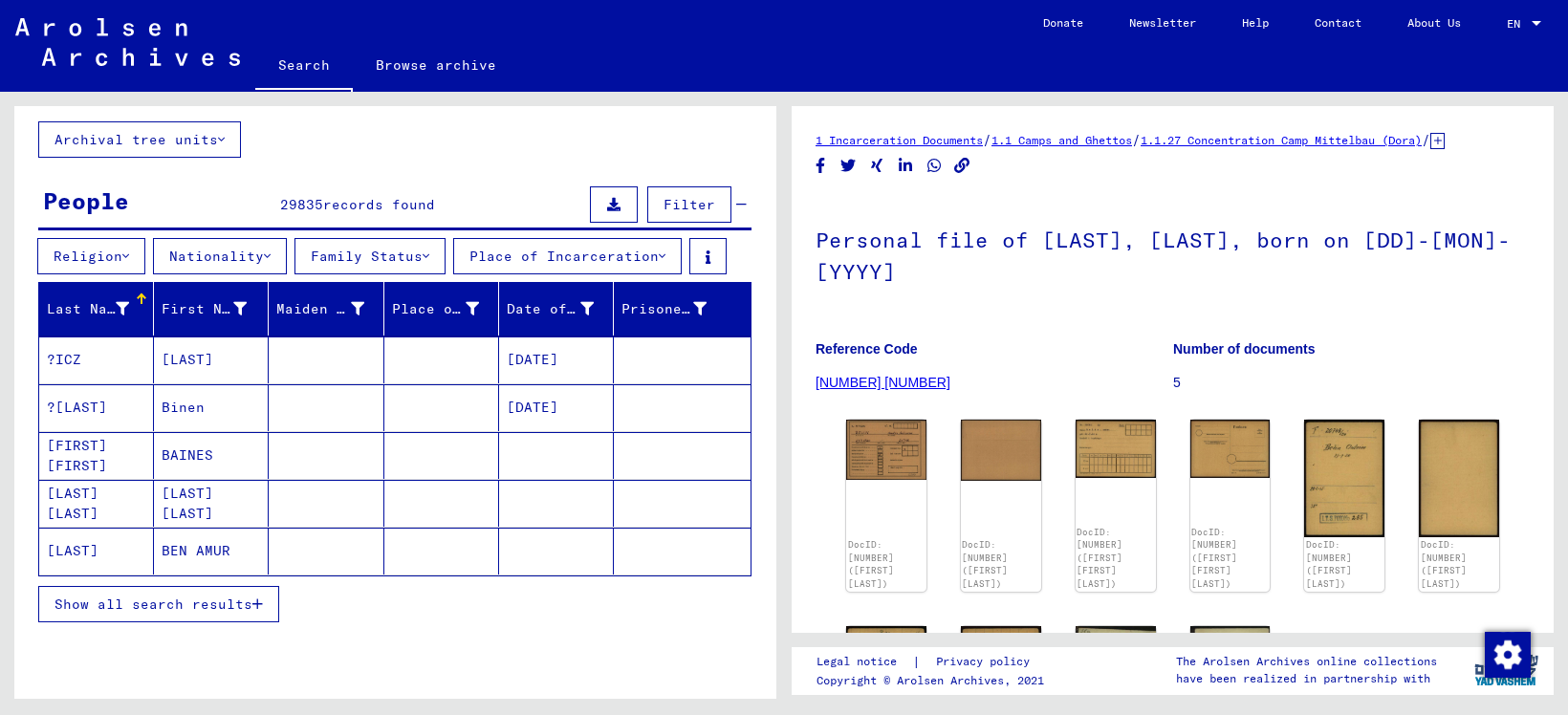 scroll, scrollTop: 0, scrollLeft: 0, axis: both 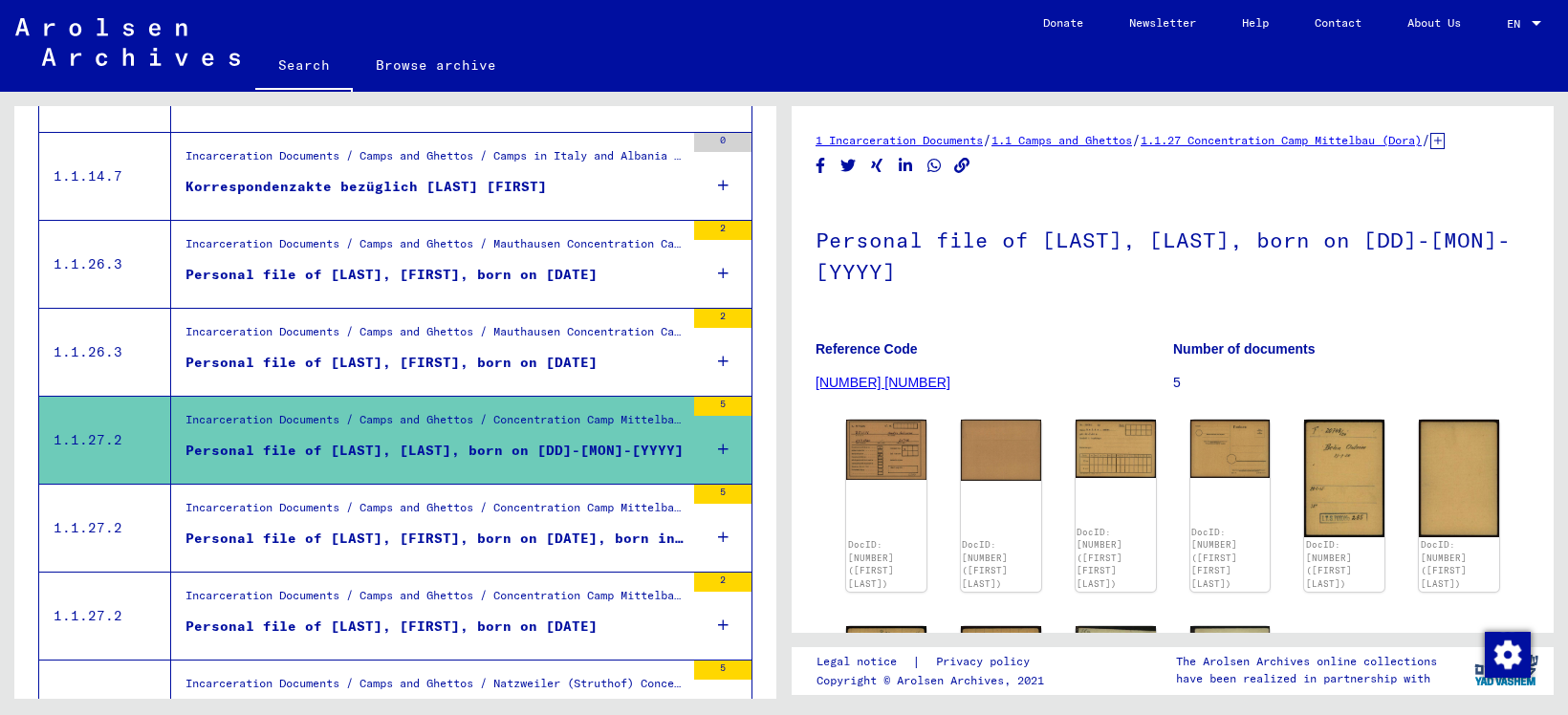 click on "Incarceration Documents / Camps and Ghettos / Mauthausen Concentration Camp / Individual Documents Regarding Male Detainees Mauthausen / Personal Files (male) - Concentration Camp Mauthausen / Files with names from BEIGEL" at bounding box center [435, 336] 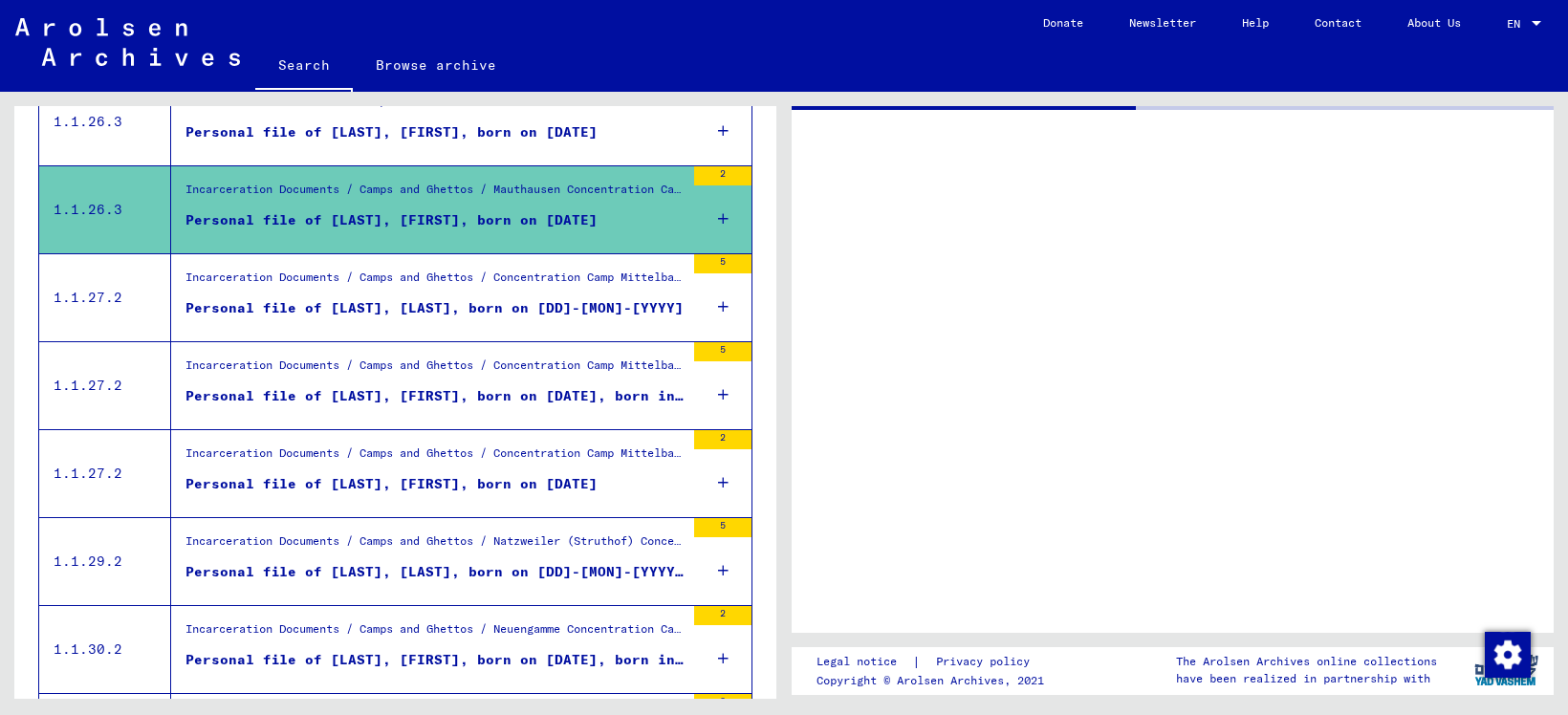 scroll, scrollTop: 484, scrollLeft: 0, axis: vertical 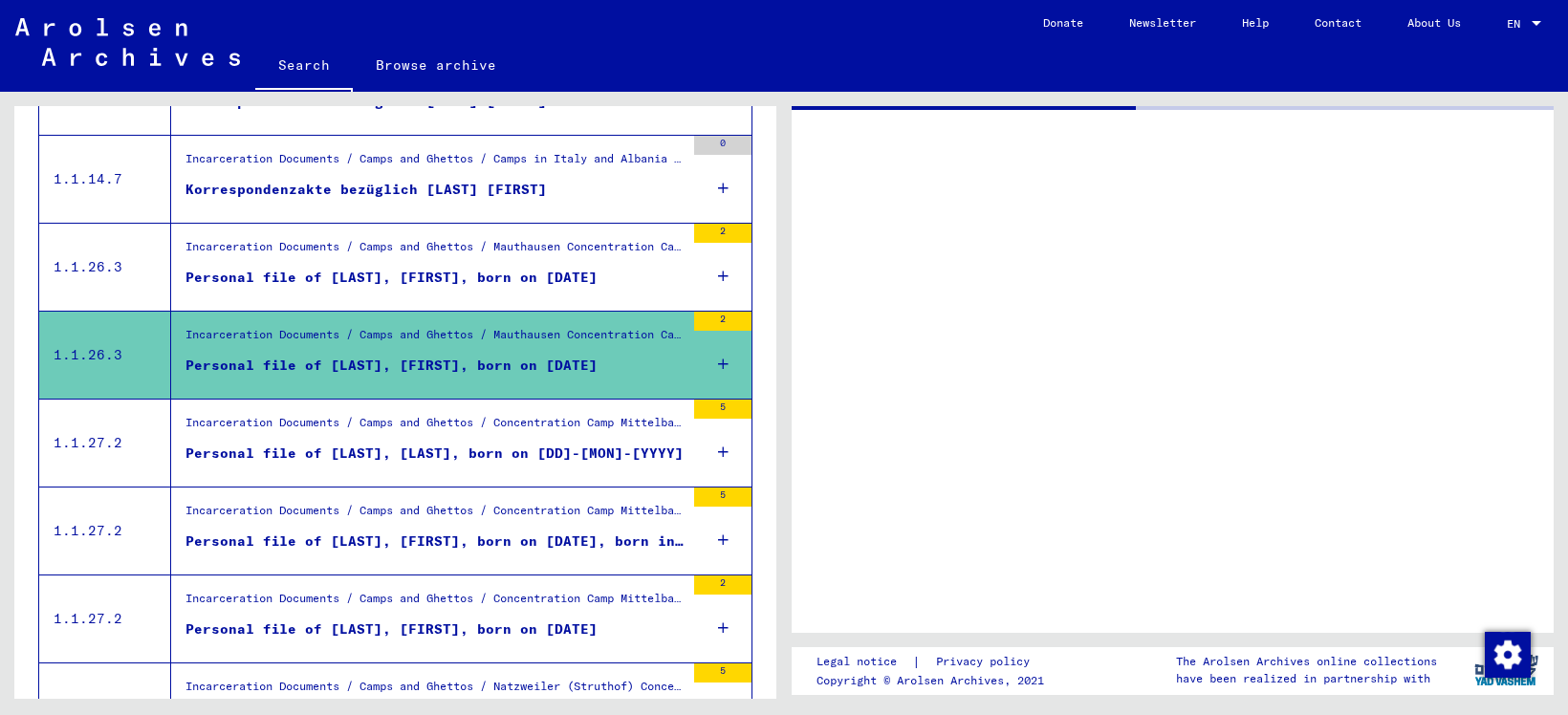 click on "Incarceration Documents / Camps and Ghettos / Mauthausen Concentration Camp / Individual Documents Regarding Male Detainees Mauthausen / Personal Files (male) - Concentration Camp Mauthausen / Files with names from BEIGEL" at bounding box center [435, 251] 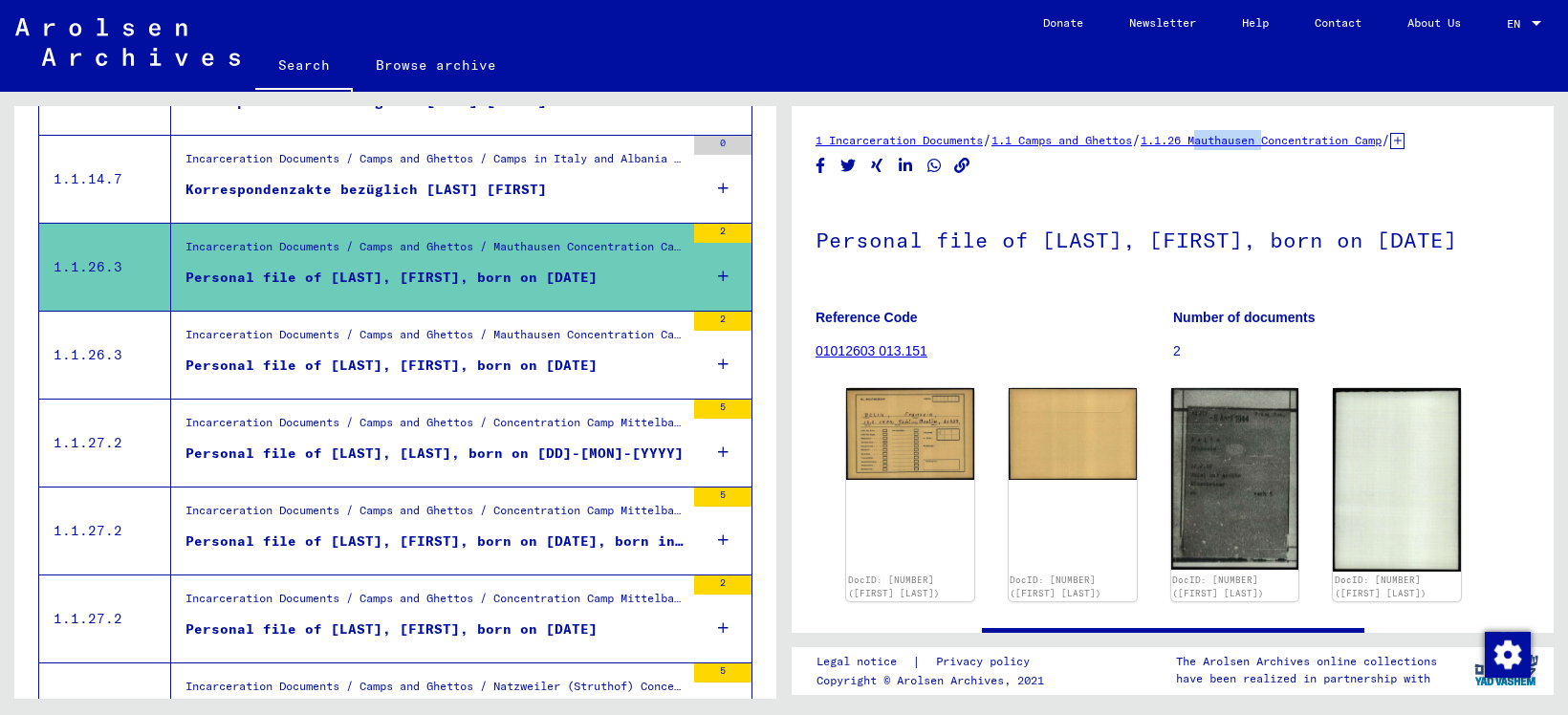drag, startPoint x: 1240, startPoint y: 143, endPoint x: 1313, endPoint y: 145, distance: 73.02739 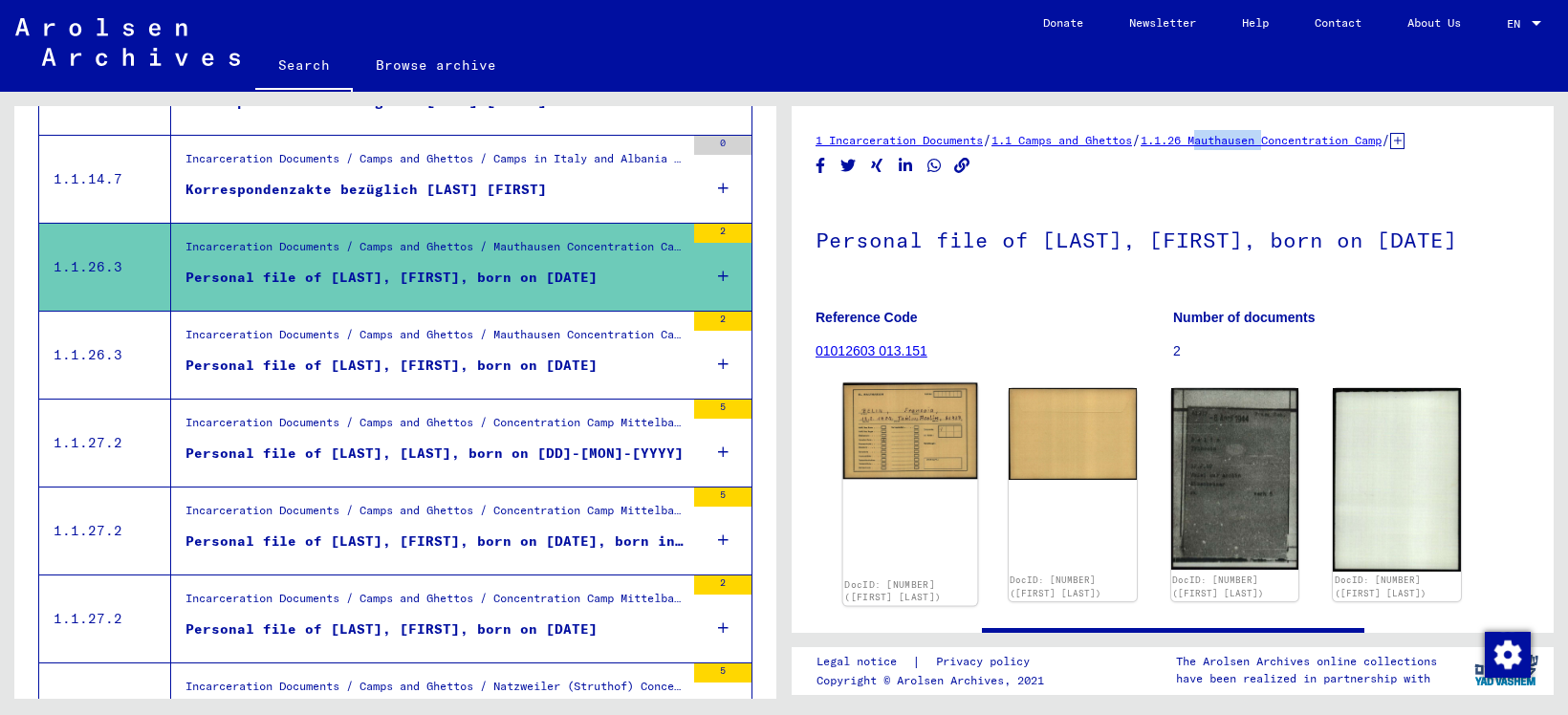 click 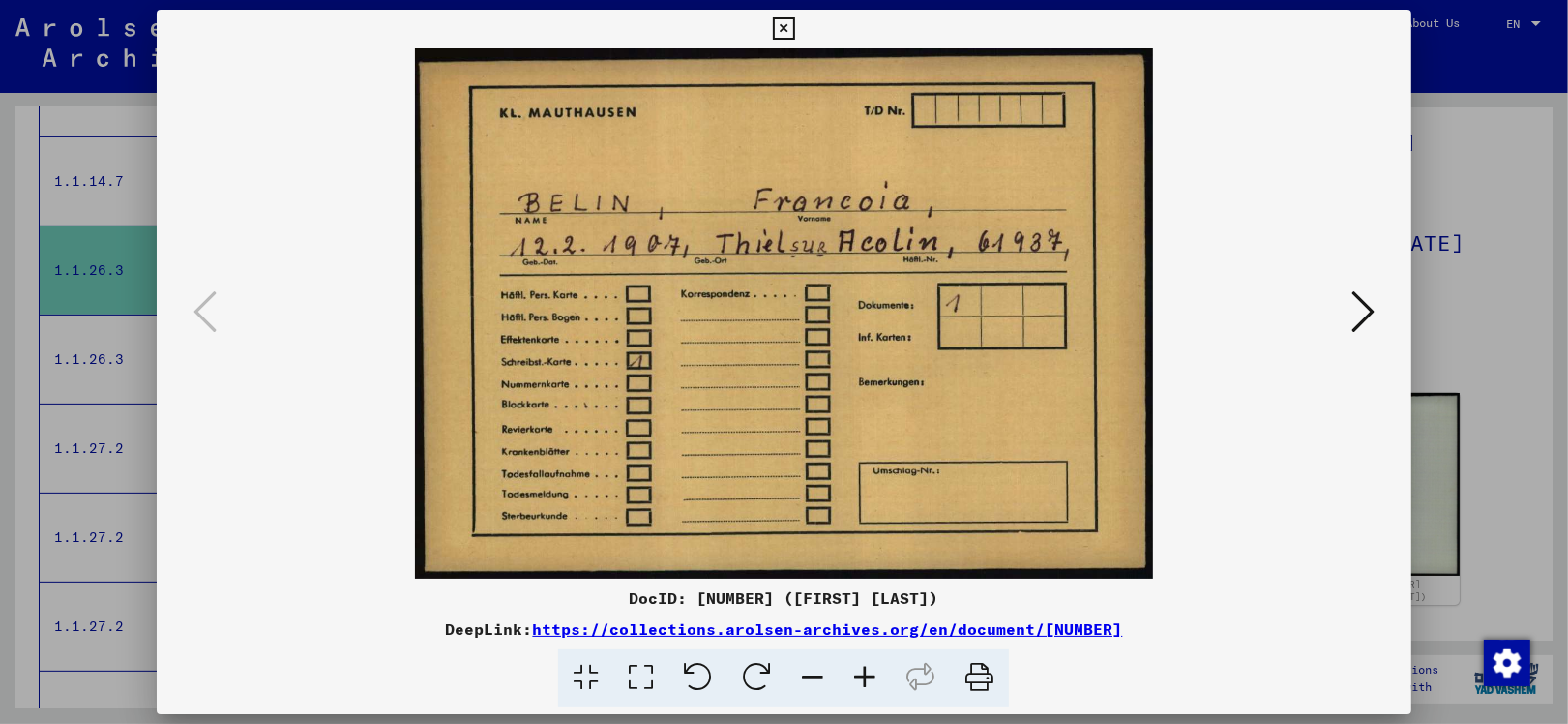 click at bounding box center [784, 362] 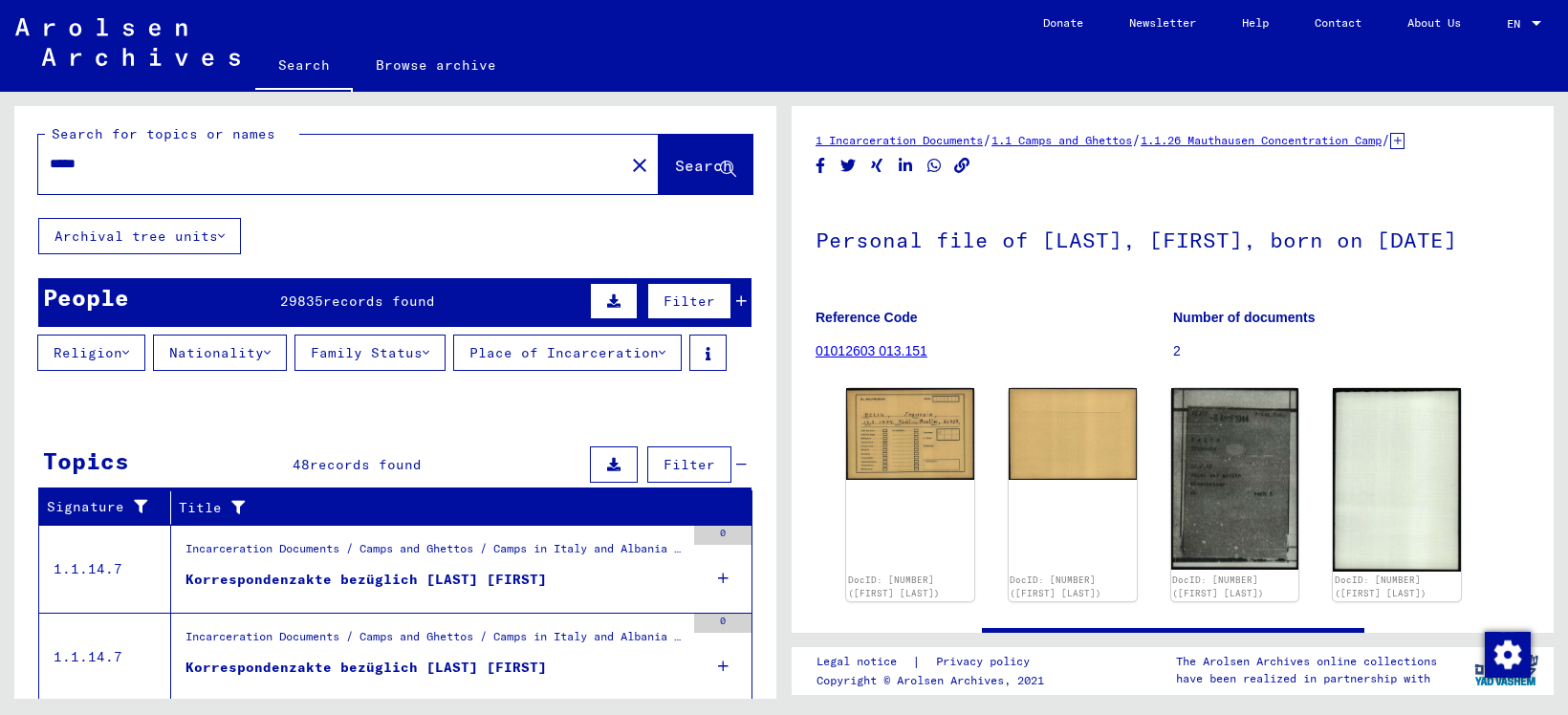 scroll, scrollTop: 0, scrollLeft: 0, axis: both 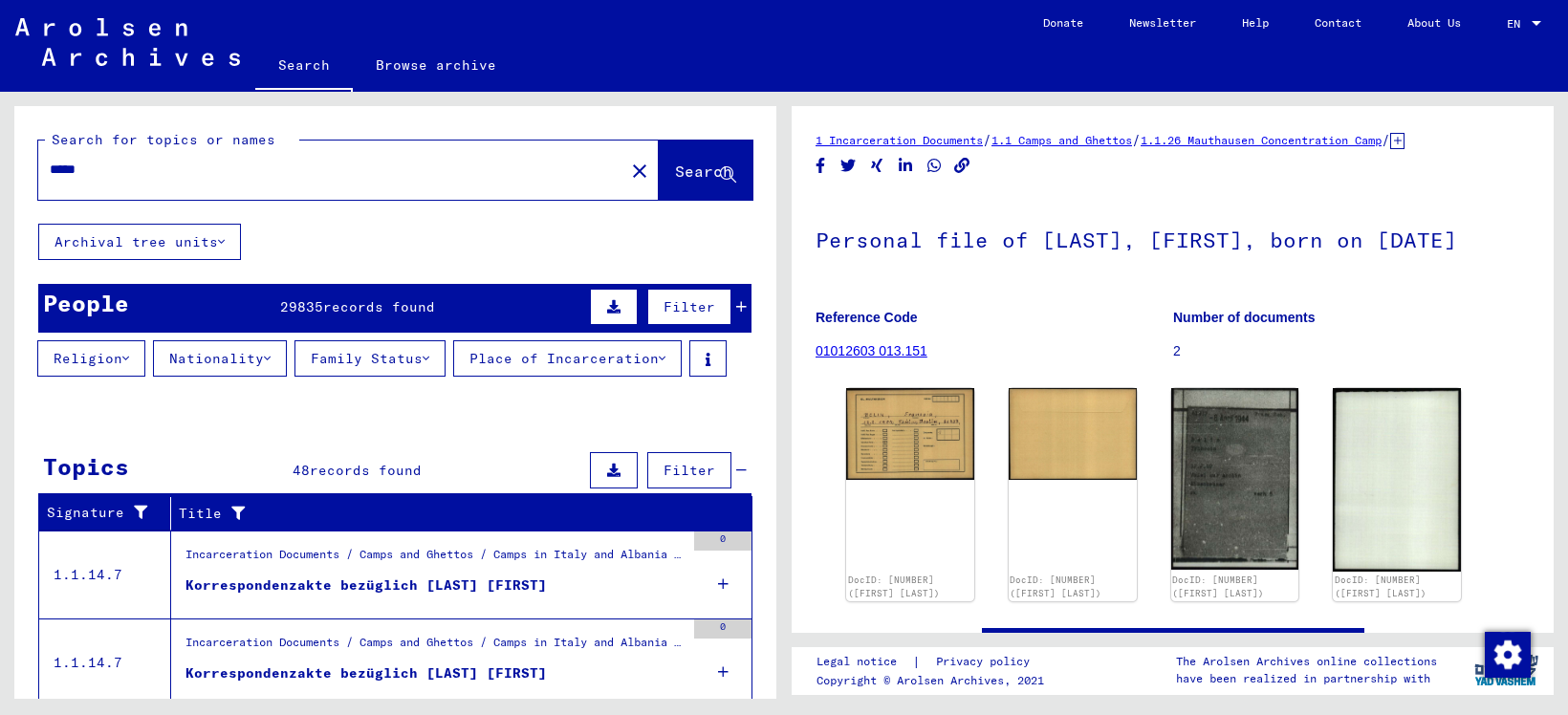 click at bounding box center [741, 307] 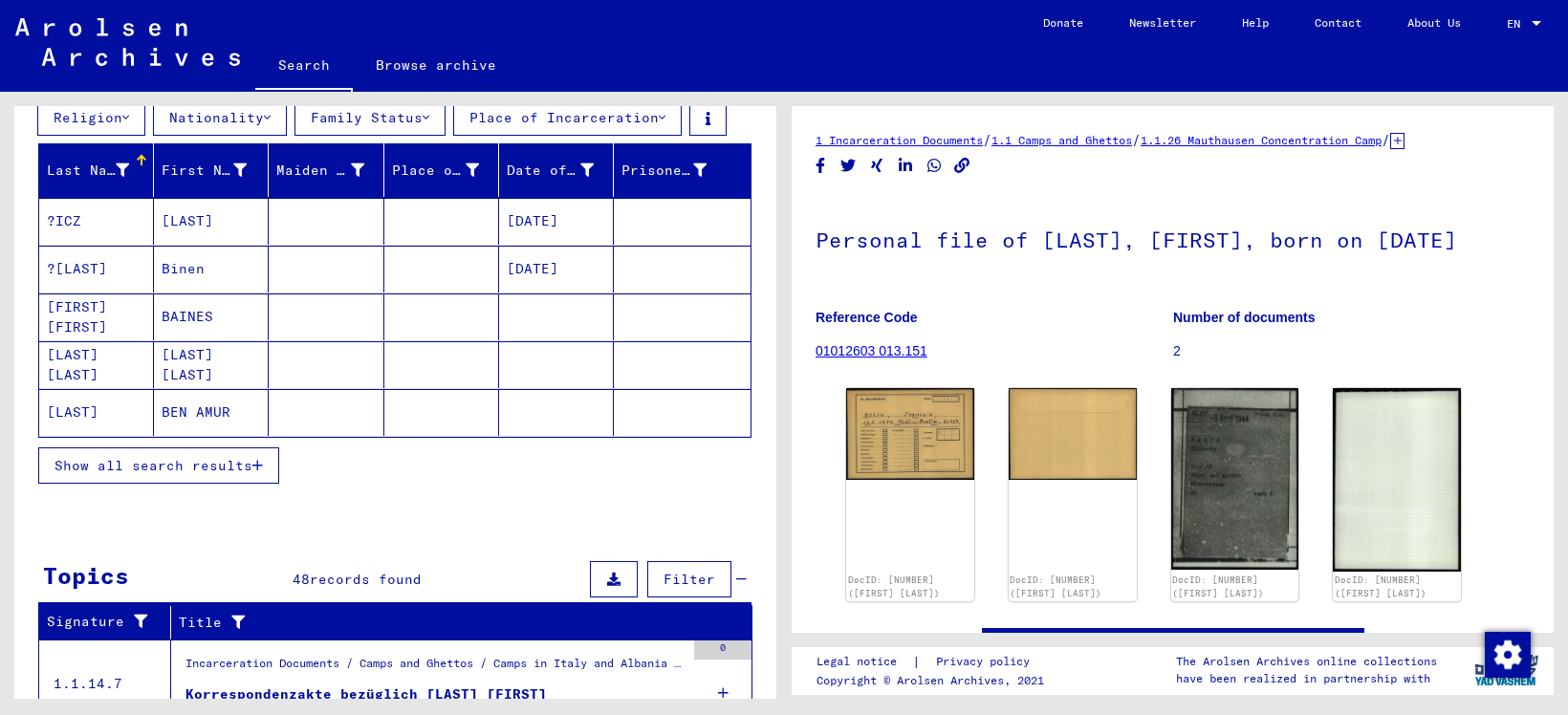 scroll, scrollTop: 358, scrollLeft: 0, axis: vertical 